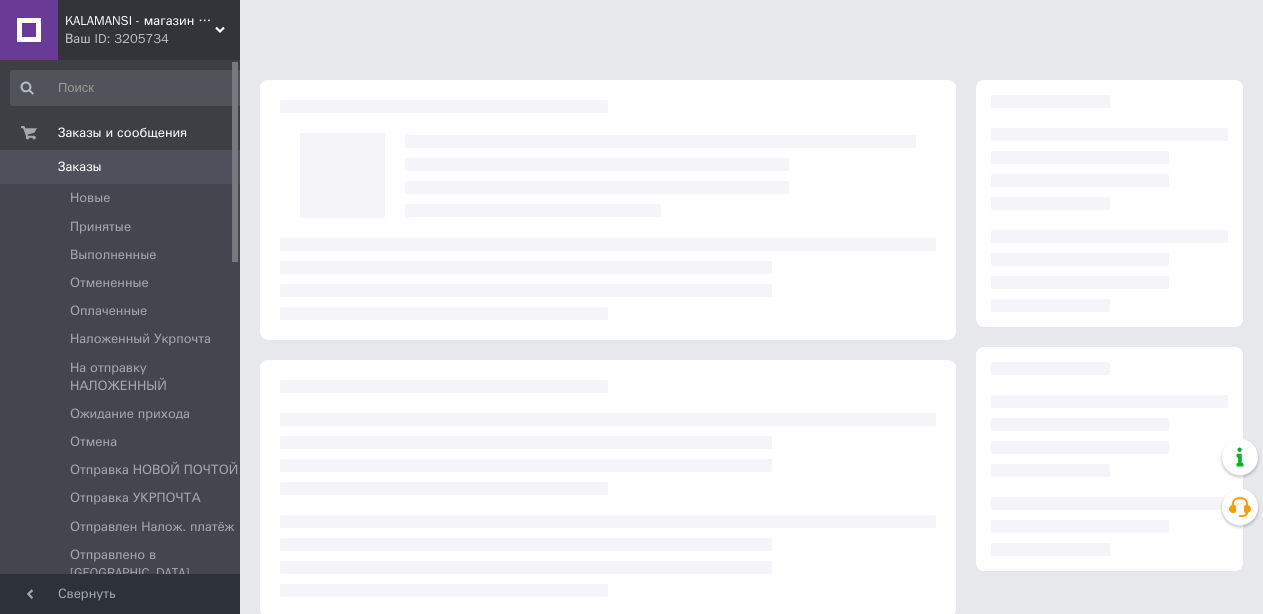scroll, scrollTop: 0, scrollLeft: 0, axis: both 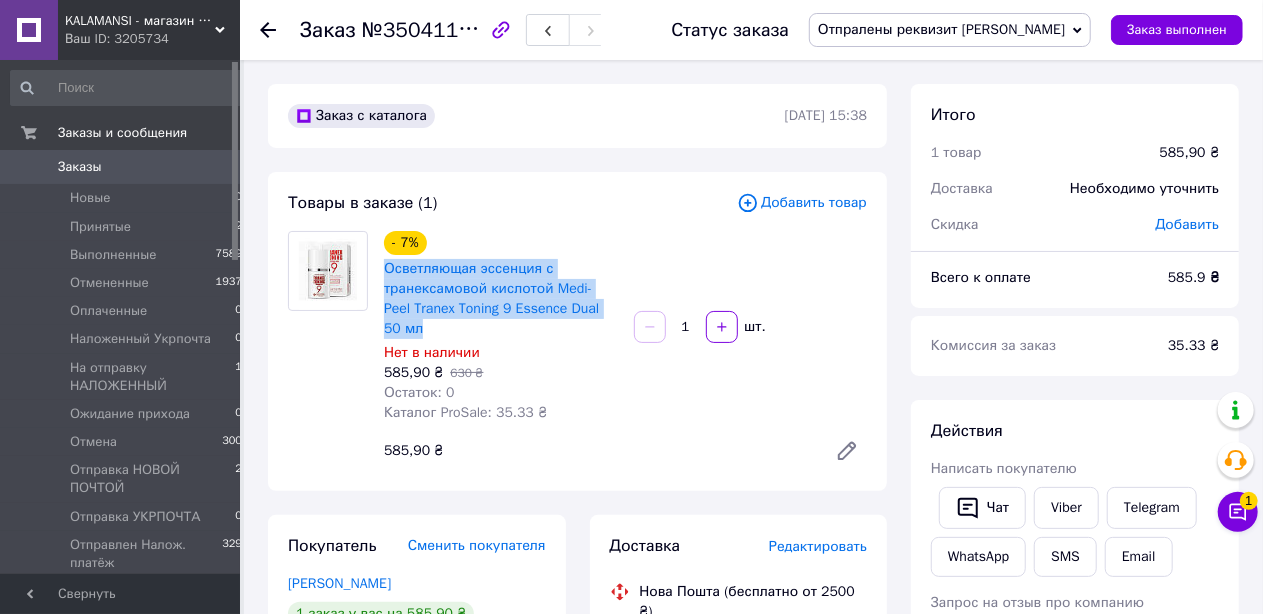 drag, startPoint x: 614, startPoint y: 309, endPoint x: 376, endPoint y: 274, distance: 240.55977 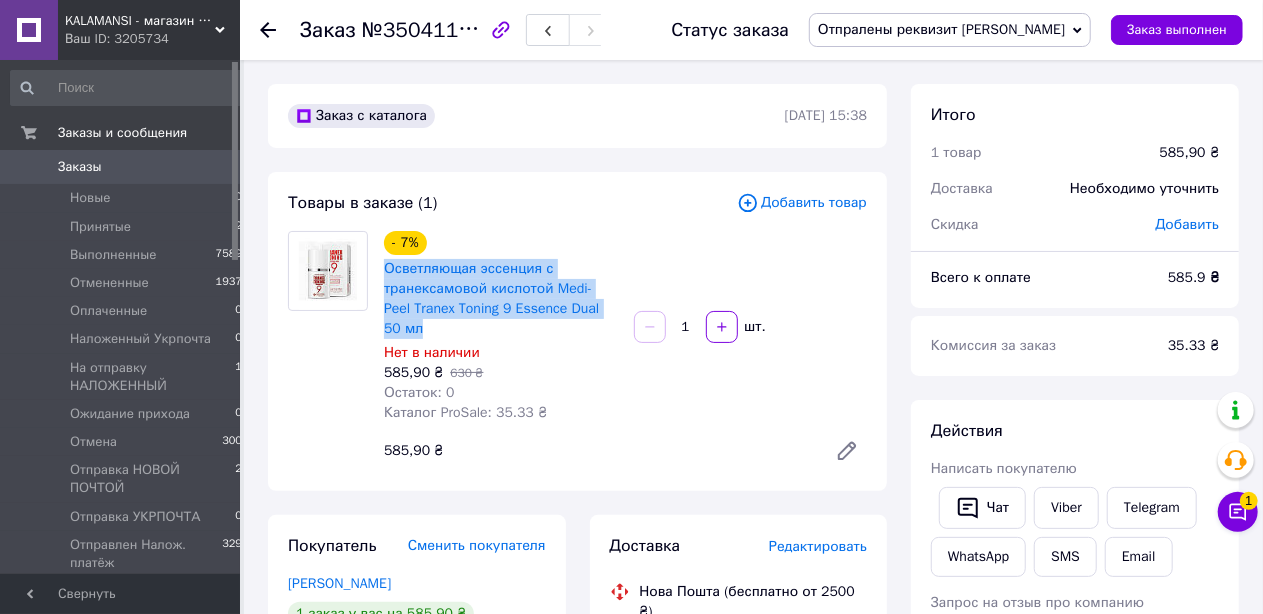 click on "- 7% Осветляющая эссенция с транексамовой кислотой Medi-Peel Tranex Toning 9 Essence Dual 50 мл Нет в наличии 585,90 ₴   630 ₴ Остаток: 0 Каталог ProSale: 35.33 ₴" at bounding box center [501, 327] 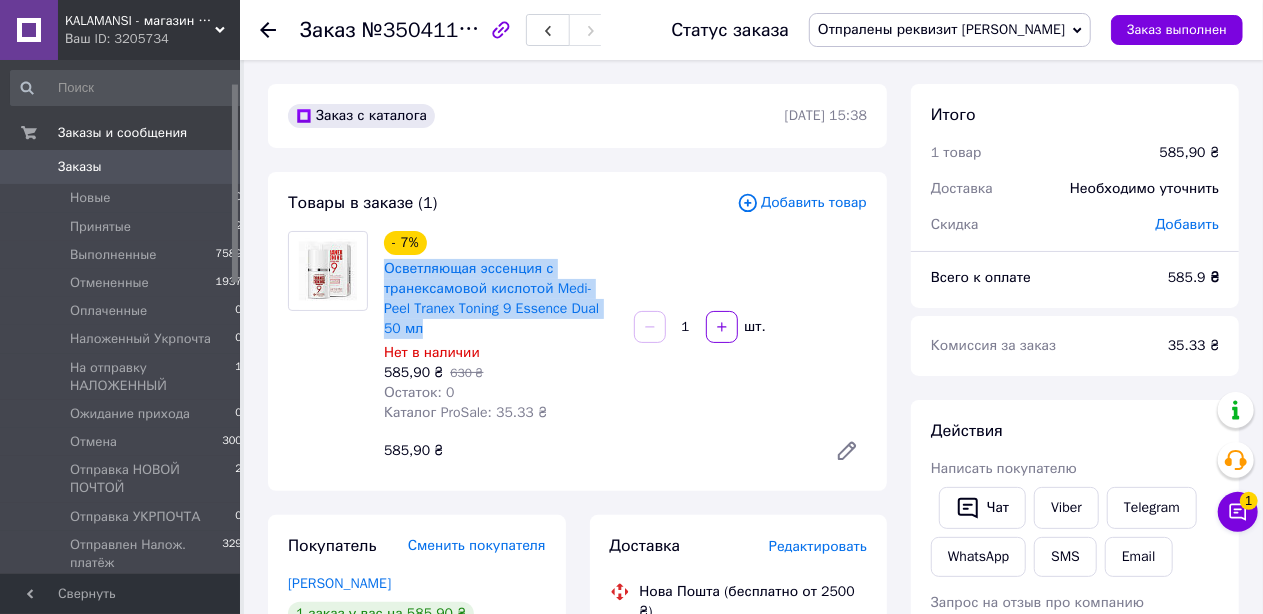 scroll, scrollTop: 416, scrollLeft: 0, axis: vertical 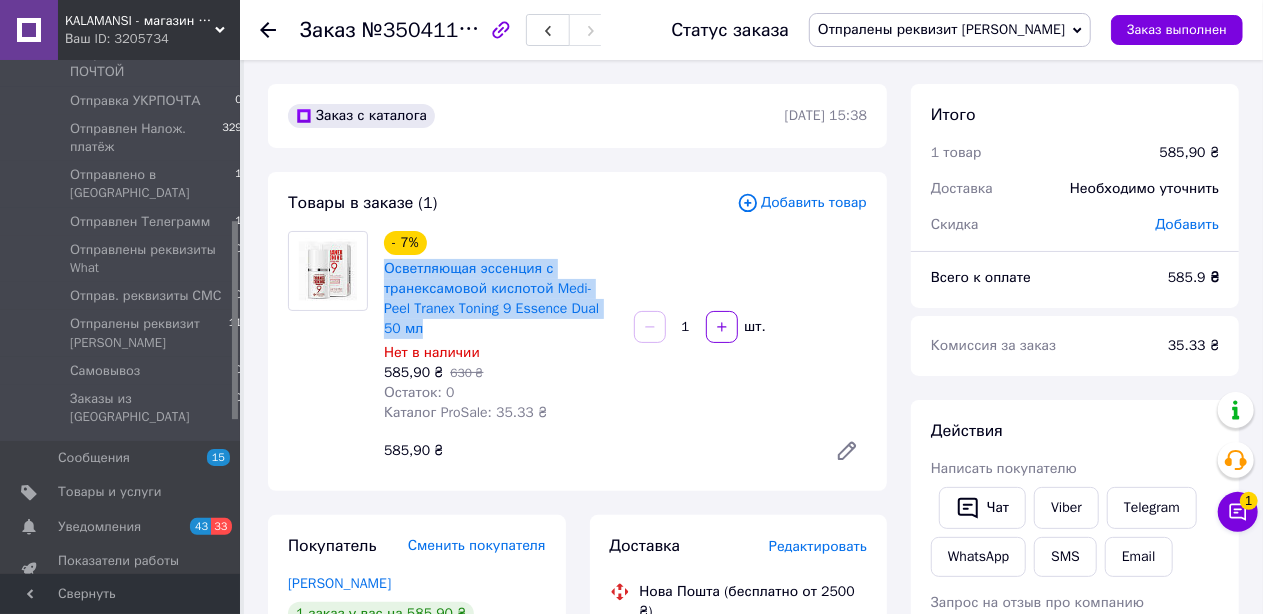 click on "Товары и услуги" at bounding box center [110, 492] 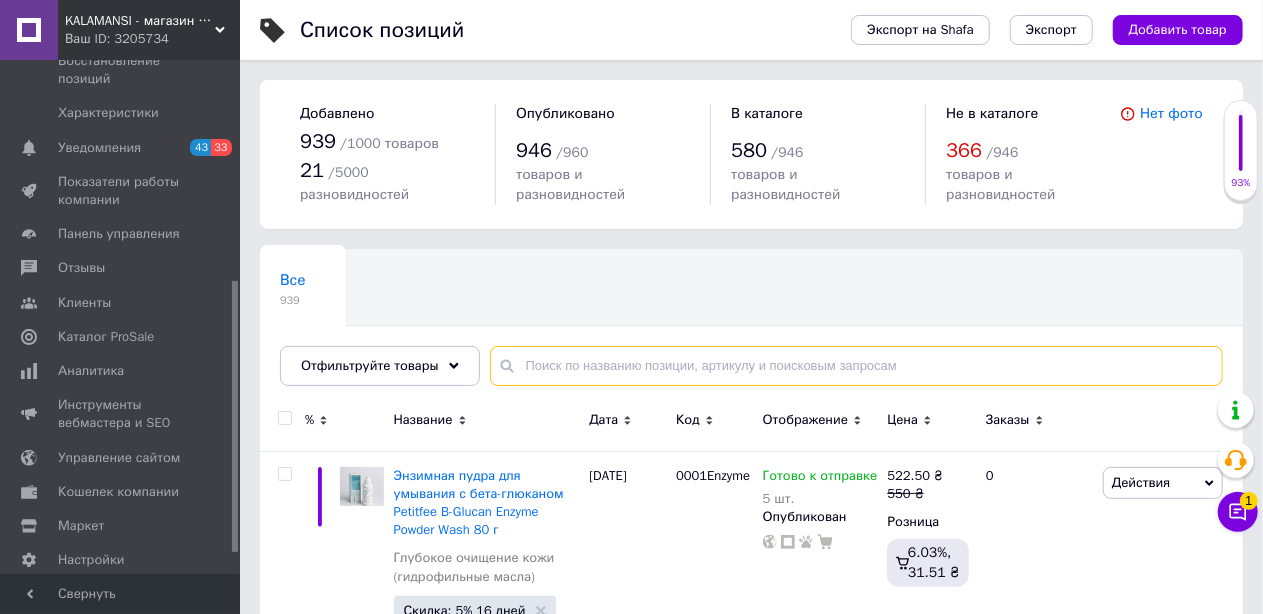 paste on "Осветляющая эссенция с транексамовой кислотой Medi-Peel Tranex Toning 9 Essence Dual 50 мл" 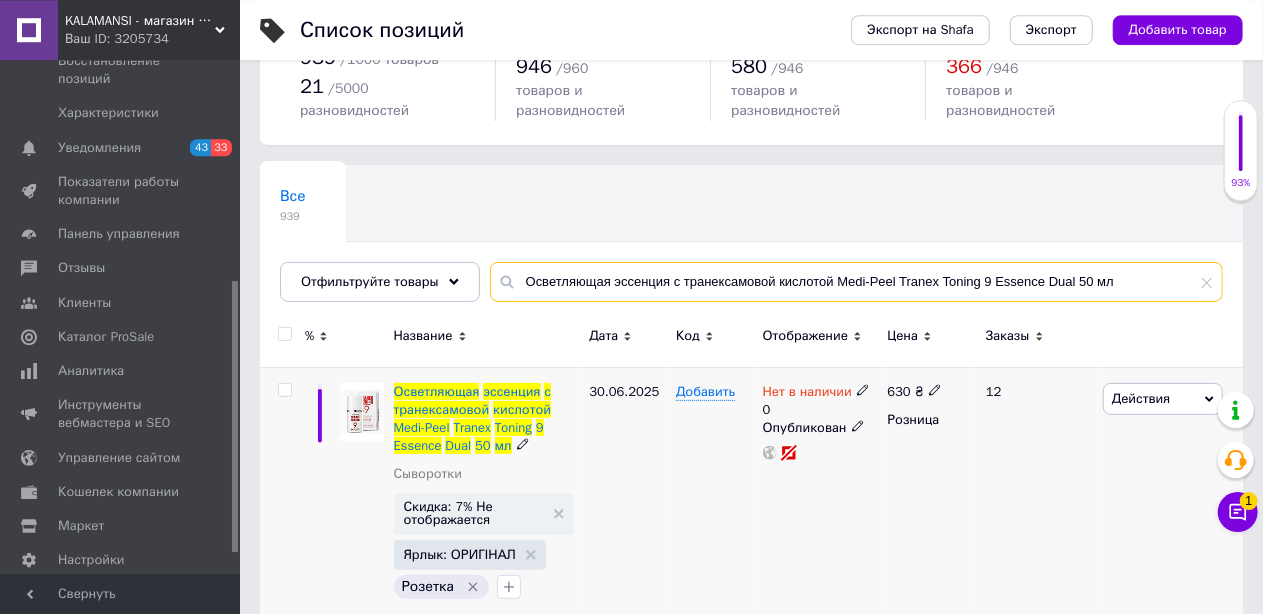 scroll, scrollTop: 92, scrollLeft: 0, axis: vertical 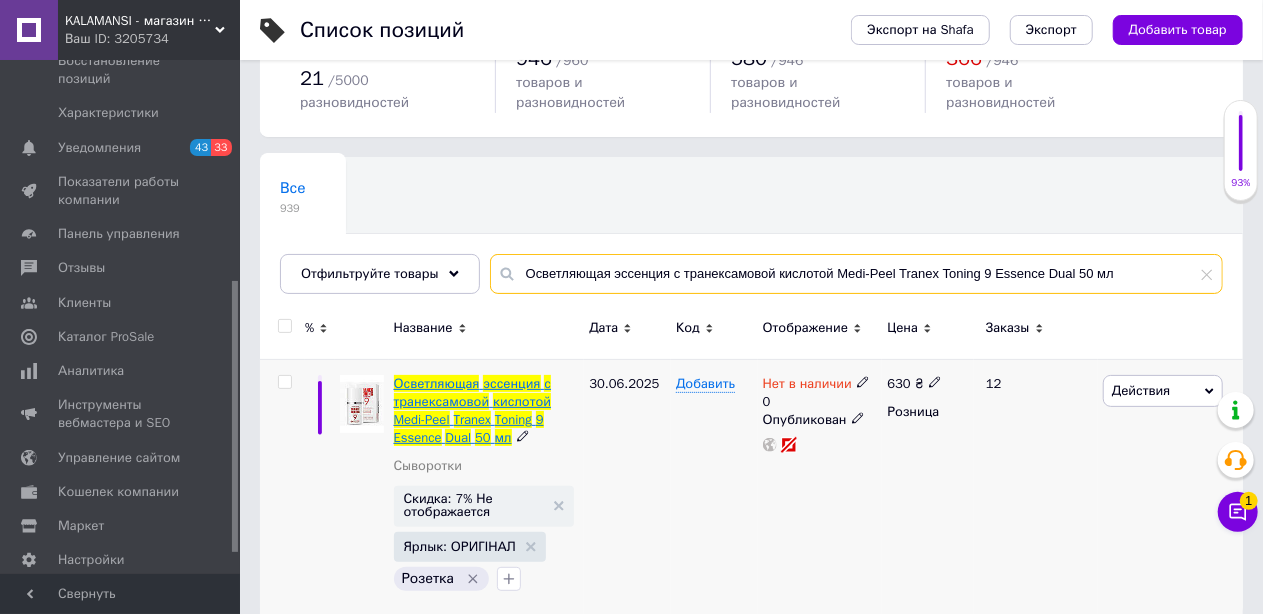 type on "Осветляющая эссенция с транексамовой кислотой Medi-Peel Tranex Toning 9 Essence Dual 50 мл" 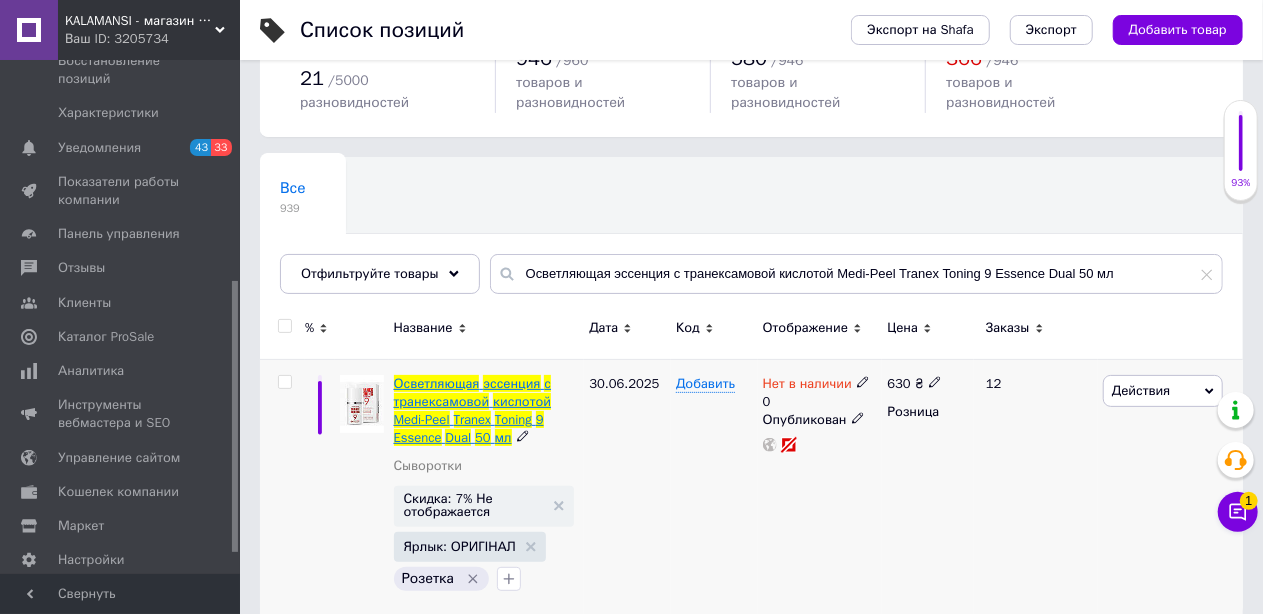 click on "транексамовой" at bounding box center [442, 401] 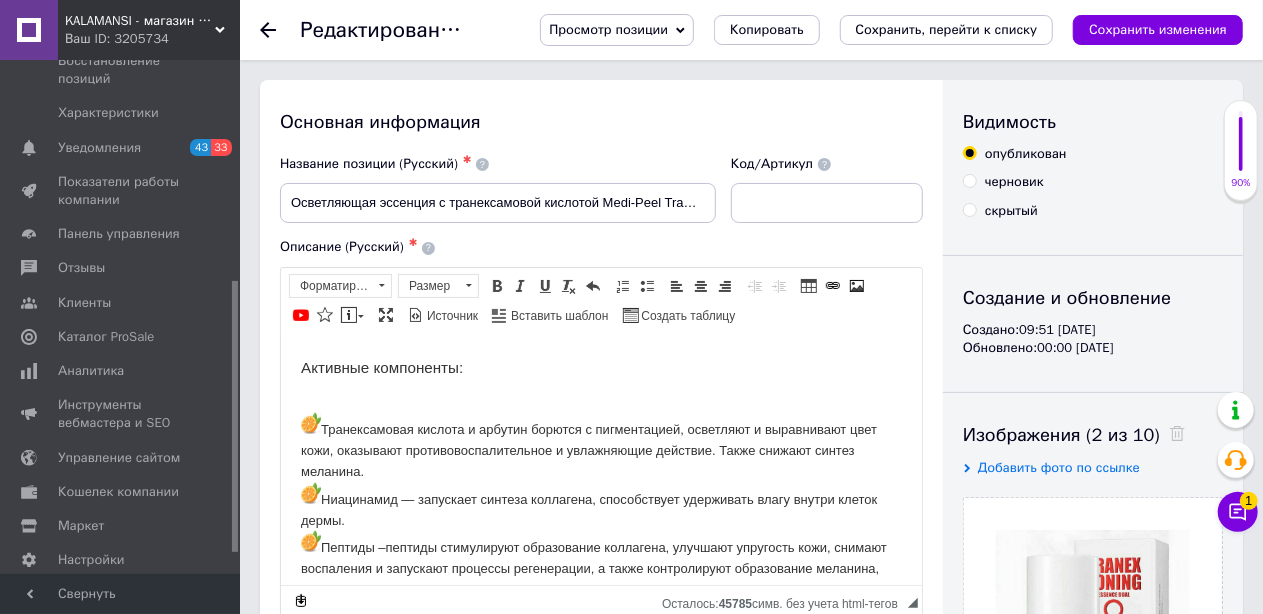 scroll, scrollTop: 104, scrollLeft: 0, axis: vertical 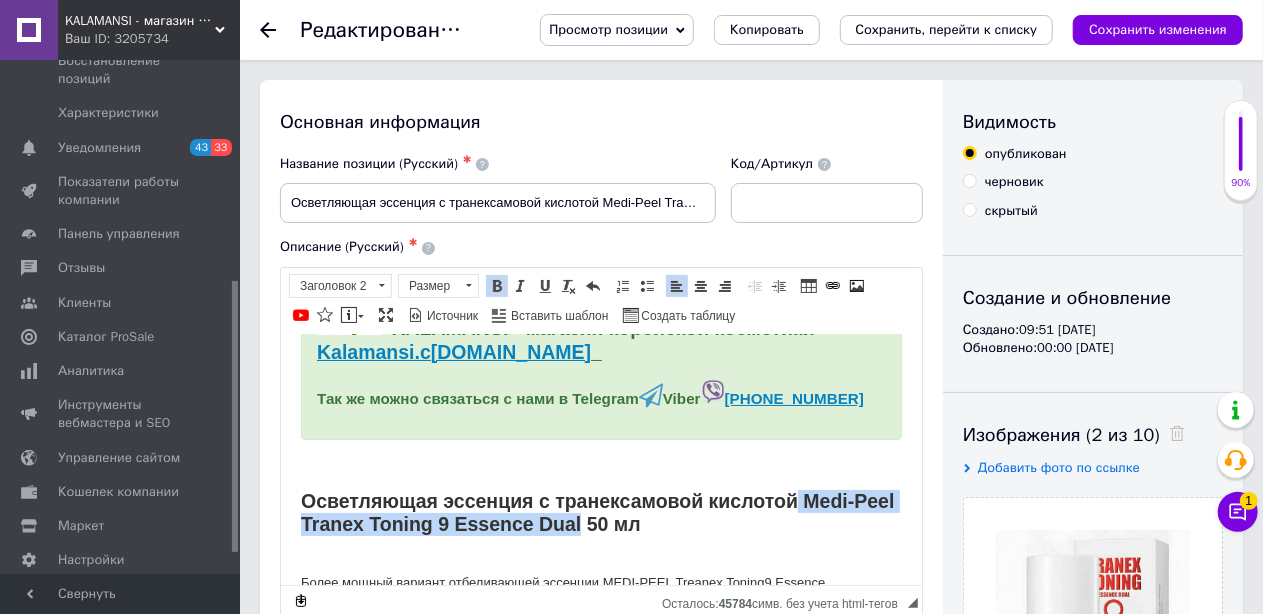 drag, startPoint x: 749, startPoint y: 515, endPoint x: 626, endPoint y: 513, distance: 123.01626 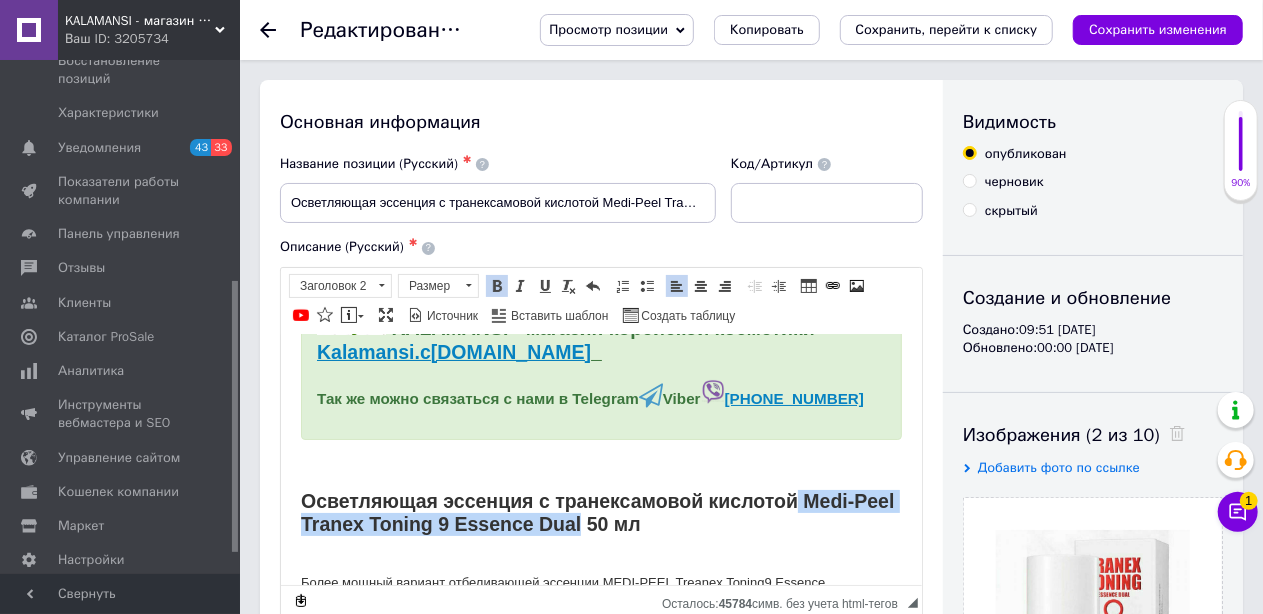 click on "Осветляющая эссенция с транексамовой кислотой Medi-Peel Tranex Toning 9 Essence Dual 50 мл" at bounding box center (597, 511) 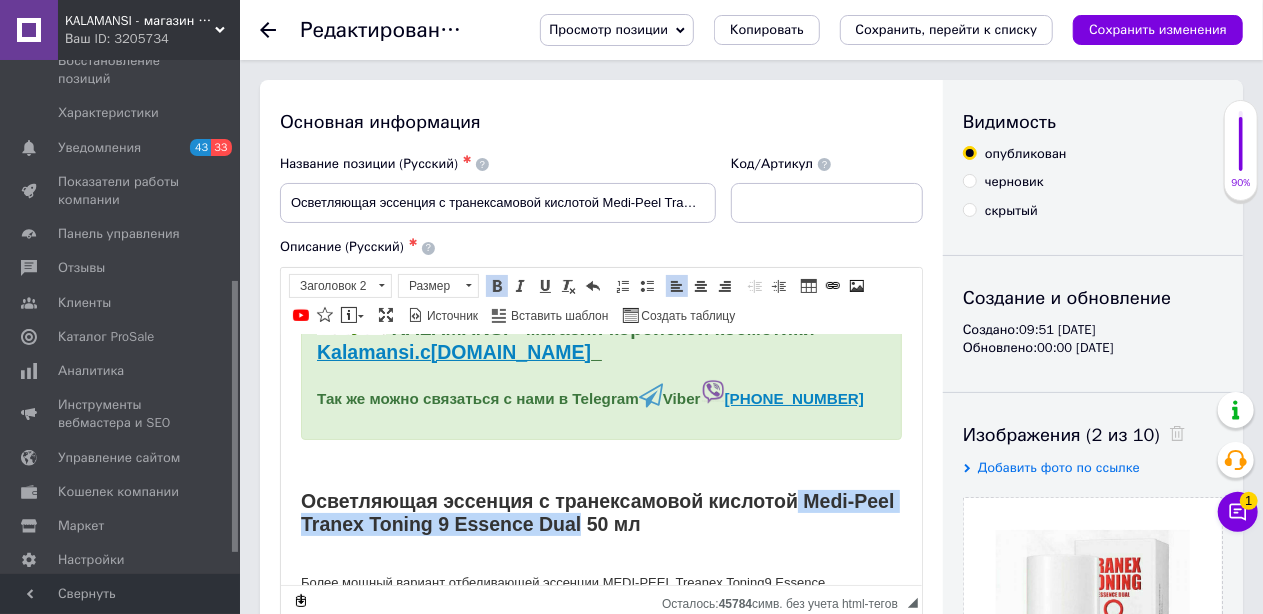copy on "Medi-Peel Tranex Toning 9 Essence Dual" 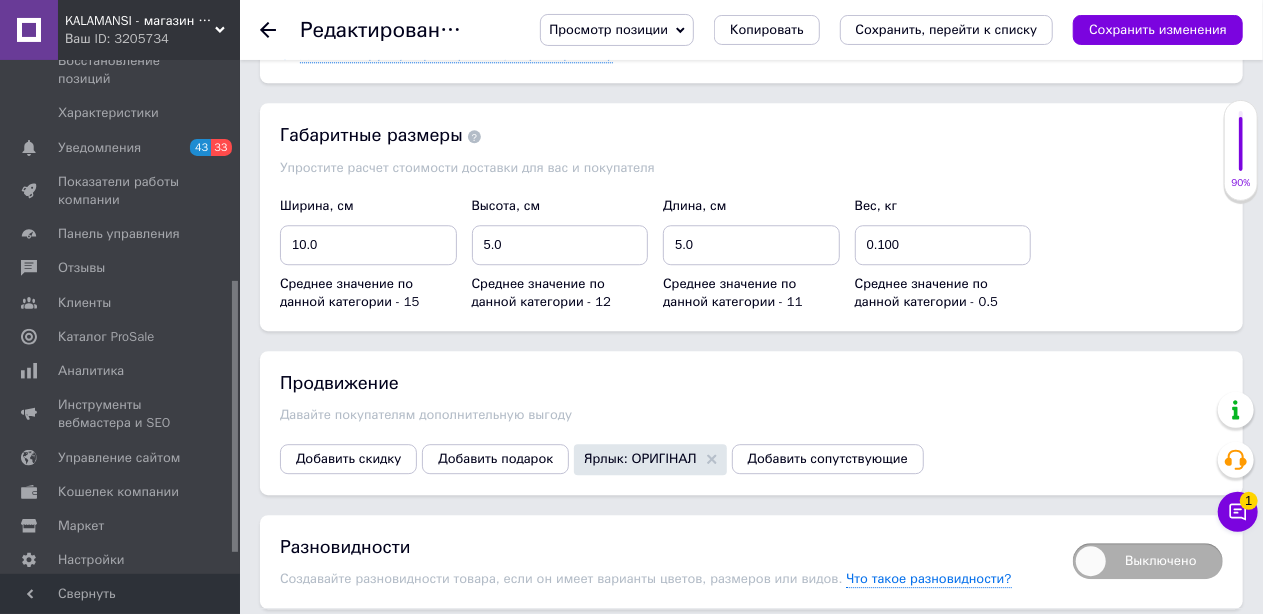 scroll, scrollTop: 2680, scrollLeft: 0, axis: vertical 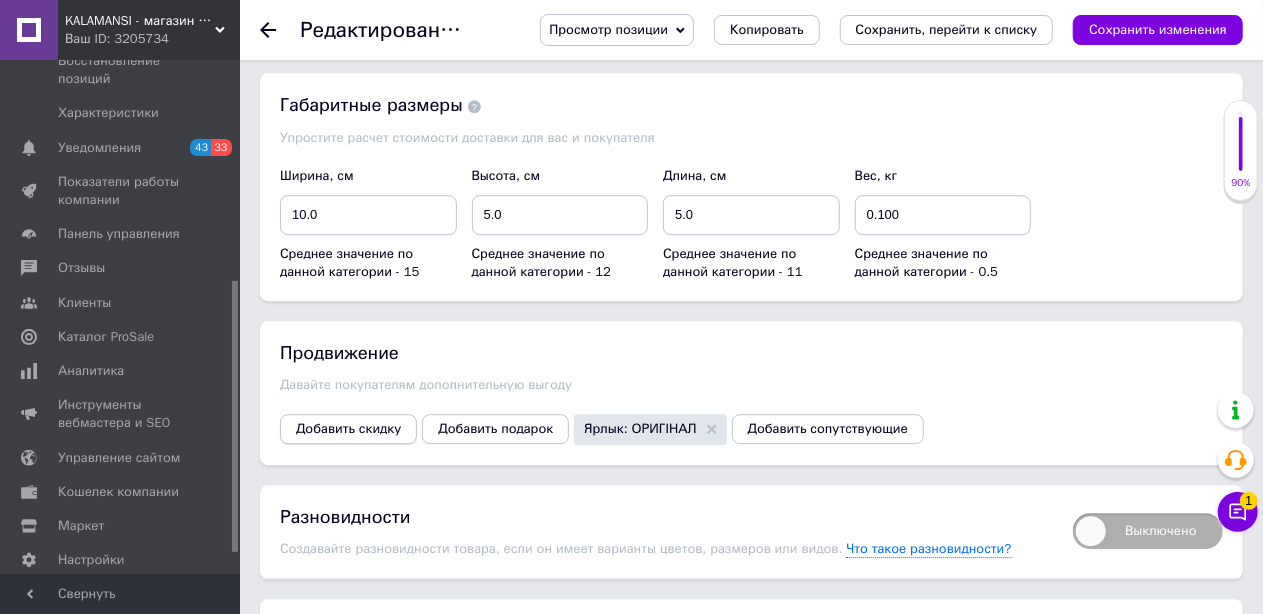 click on "Добавить скидку" at bounding box center (348, 429) 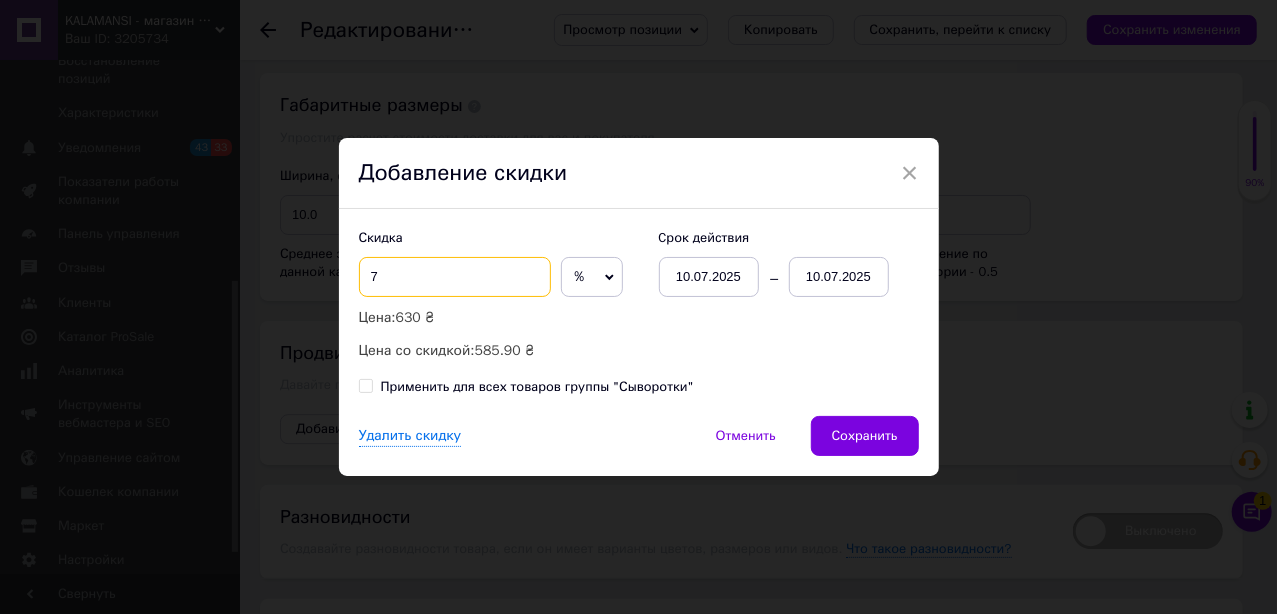 click on "7" at bounding box center [455, 277] 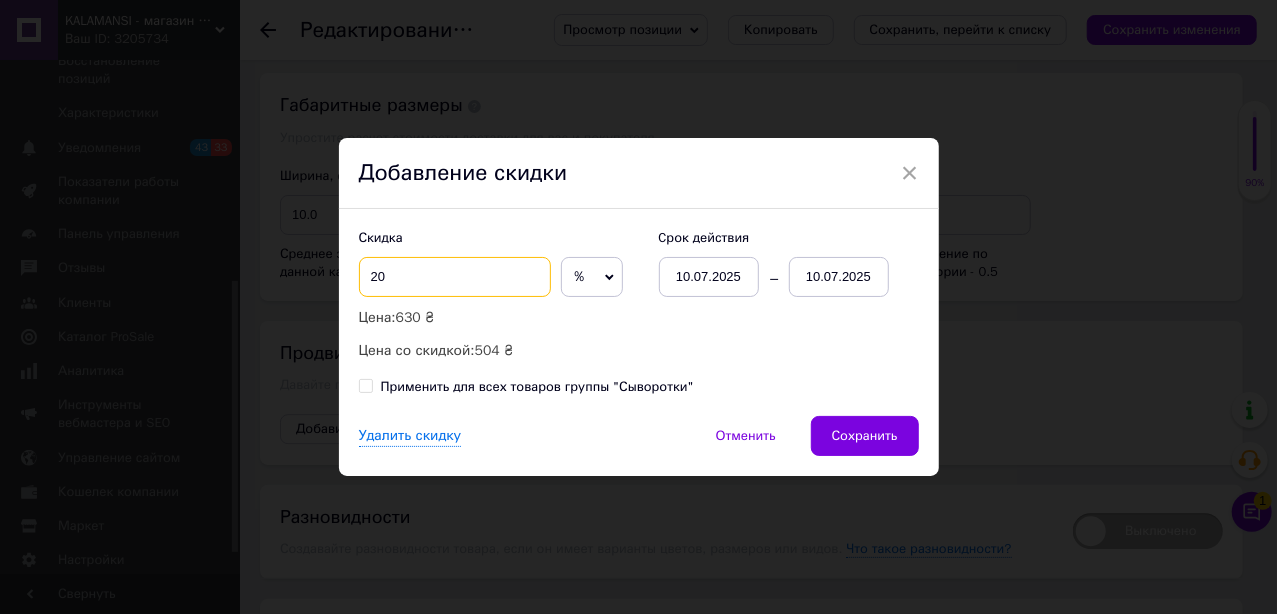 type on "2" 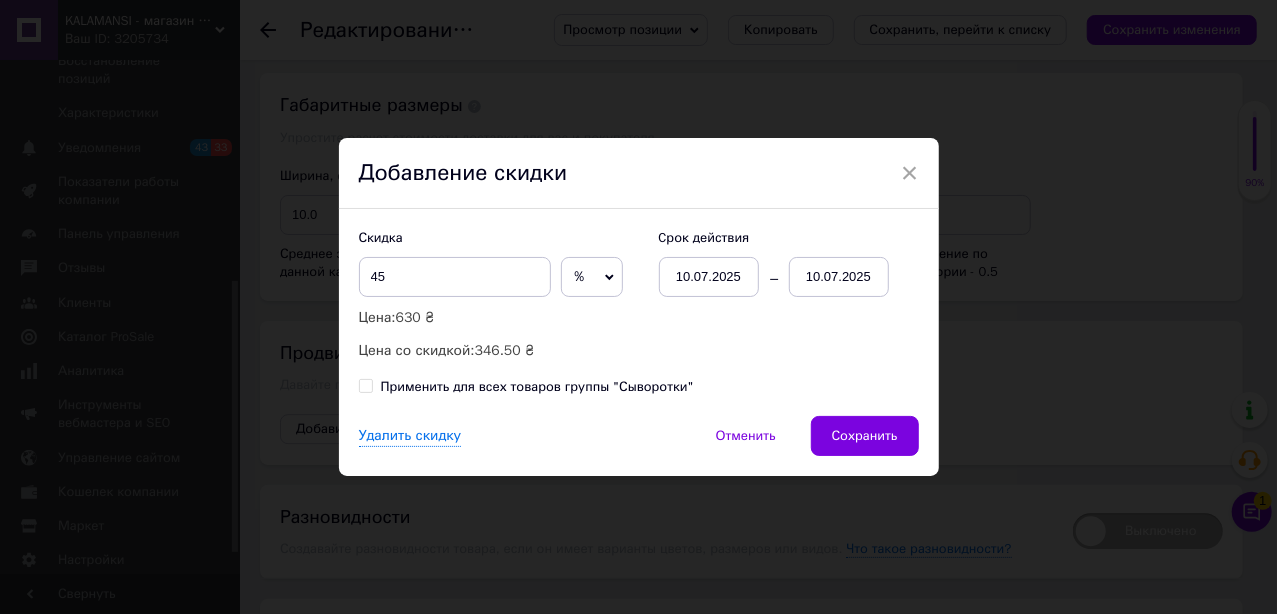 click on "10.07.2025" at bounding box center [839, 277] 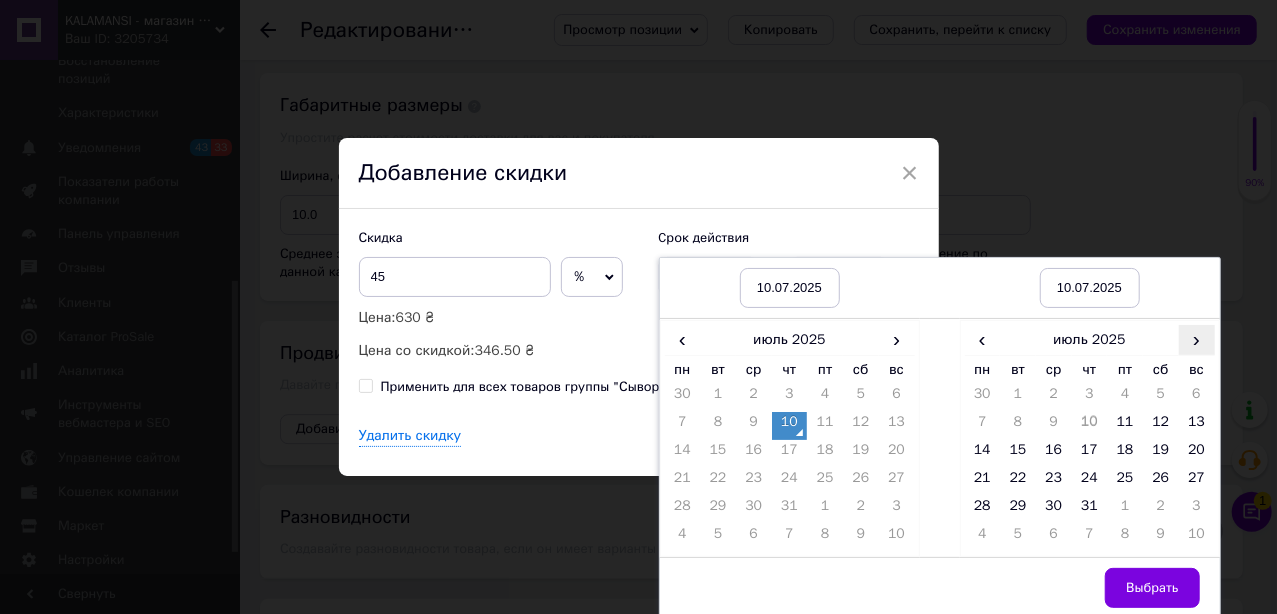 click on "›" at bounding box center [1197, 339] 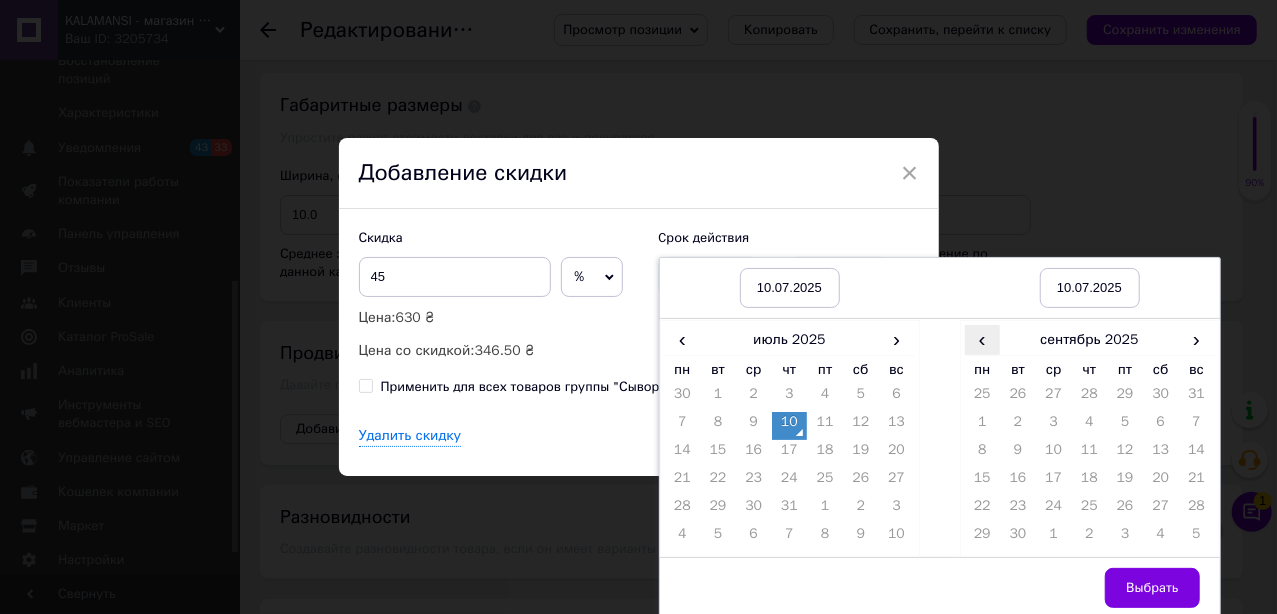 click on "‹" at bounding box center (983, 339) 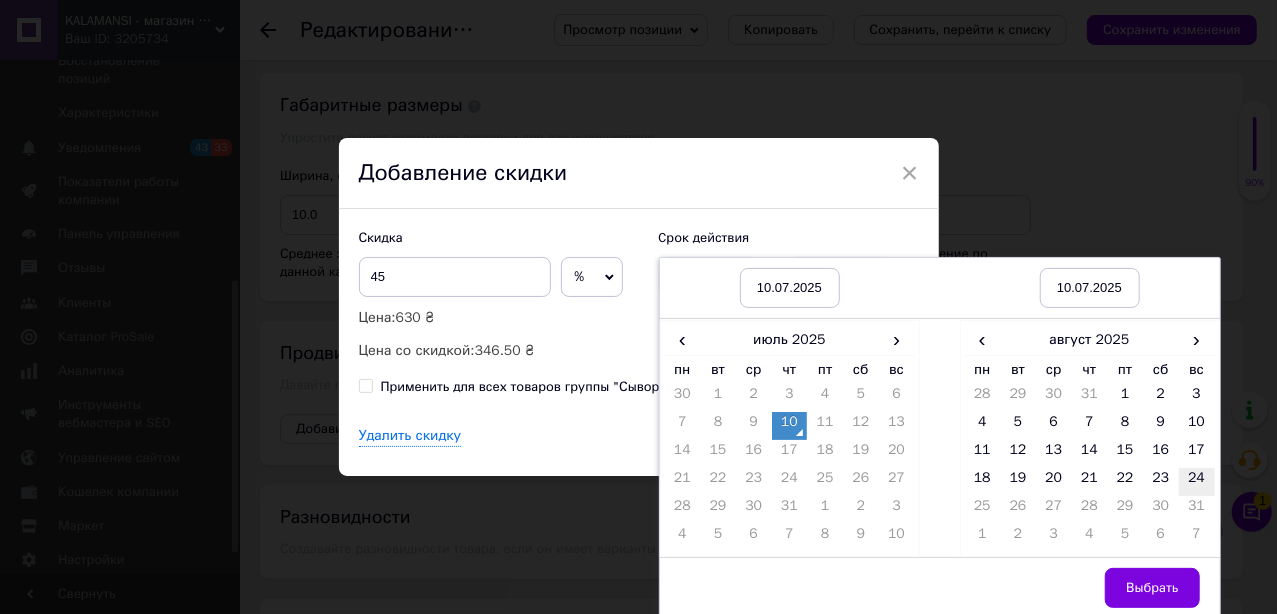 click on "24" at bounding box center (1197, 482) 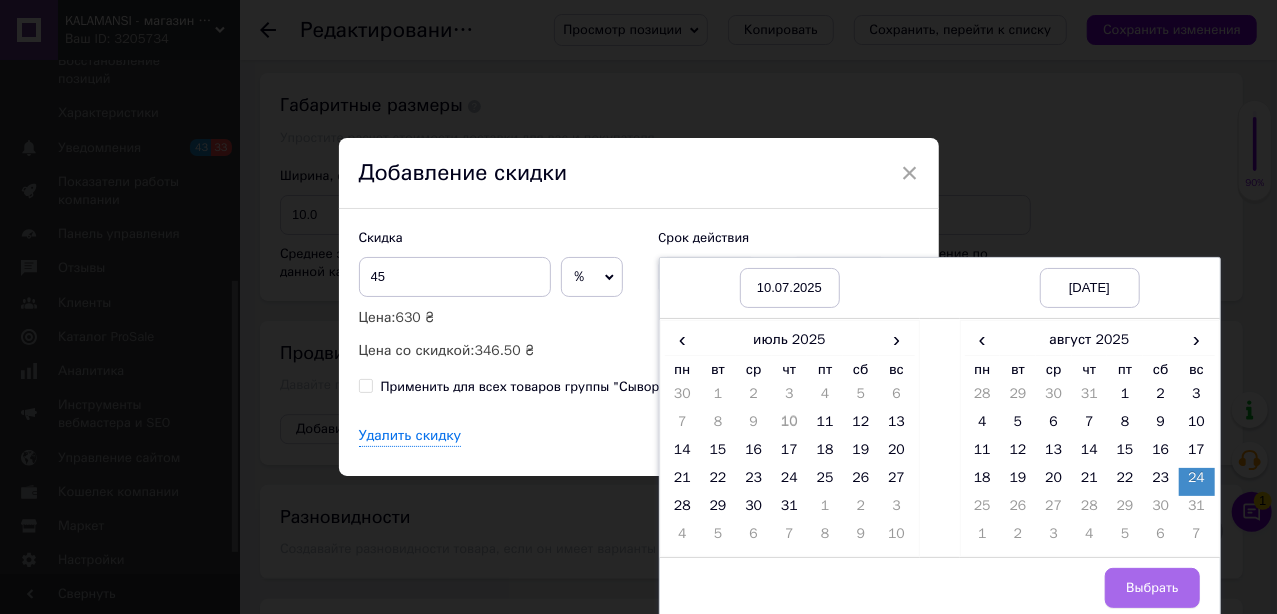 click on "Выбрать" at bounding box center (1152, 588) 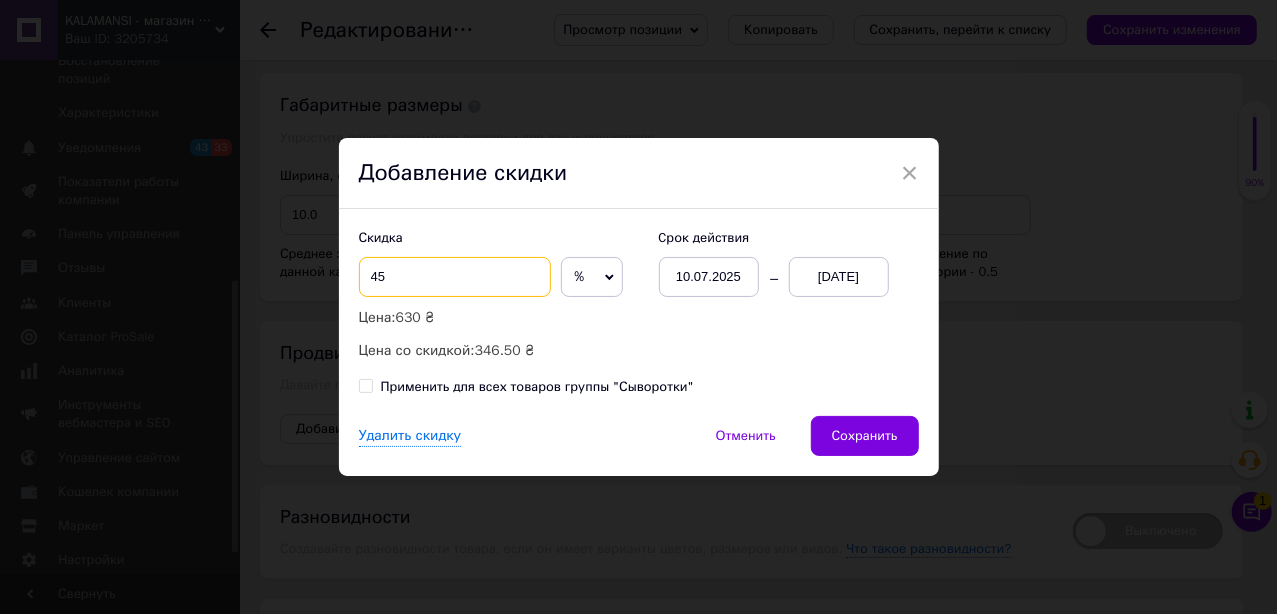 drag, startPoint x: 385, startPoint y: 272, endPoint x: 311, endPoint y: 277, distance: 74.168724 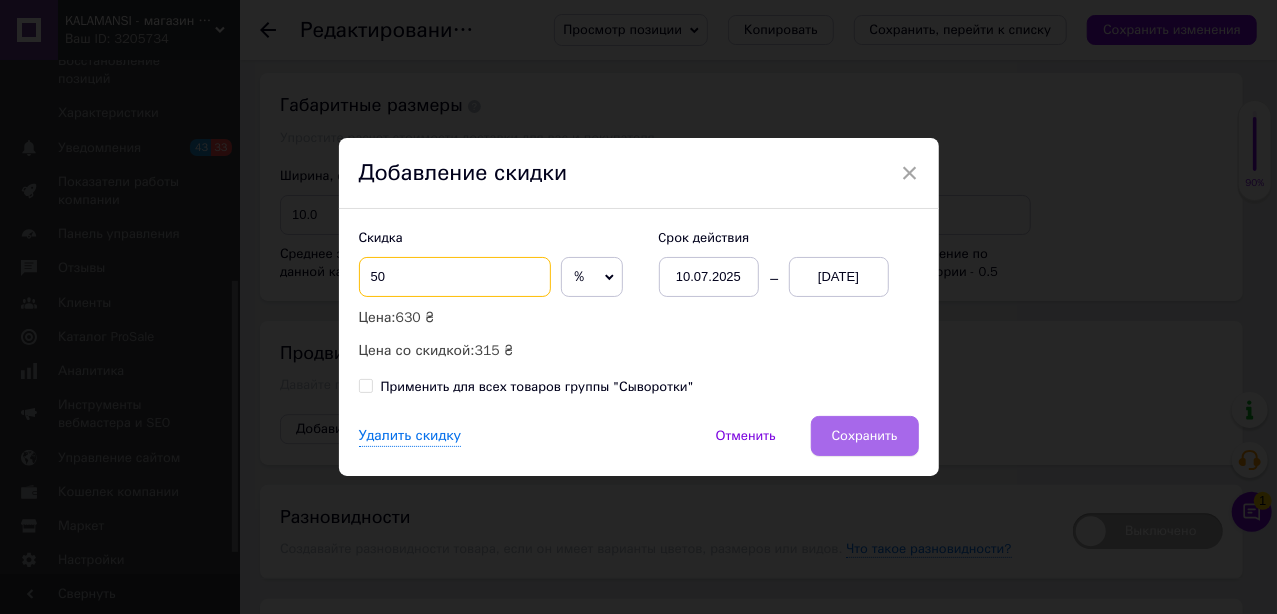 type on "50" 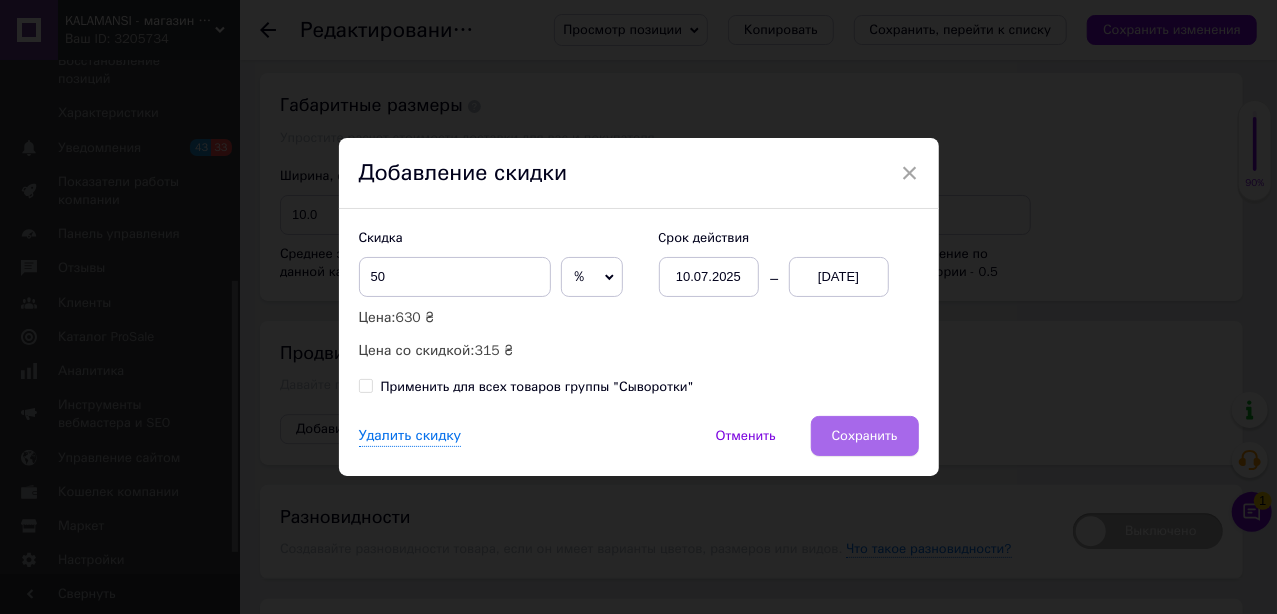 click on "Сохранить" at bounding box center [865, 436] 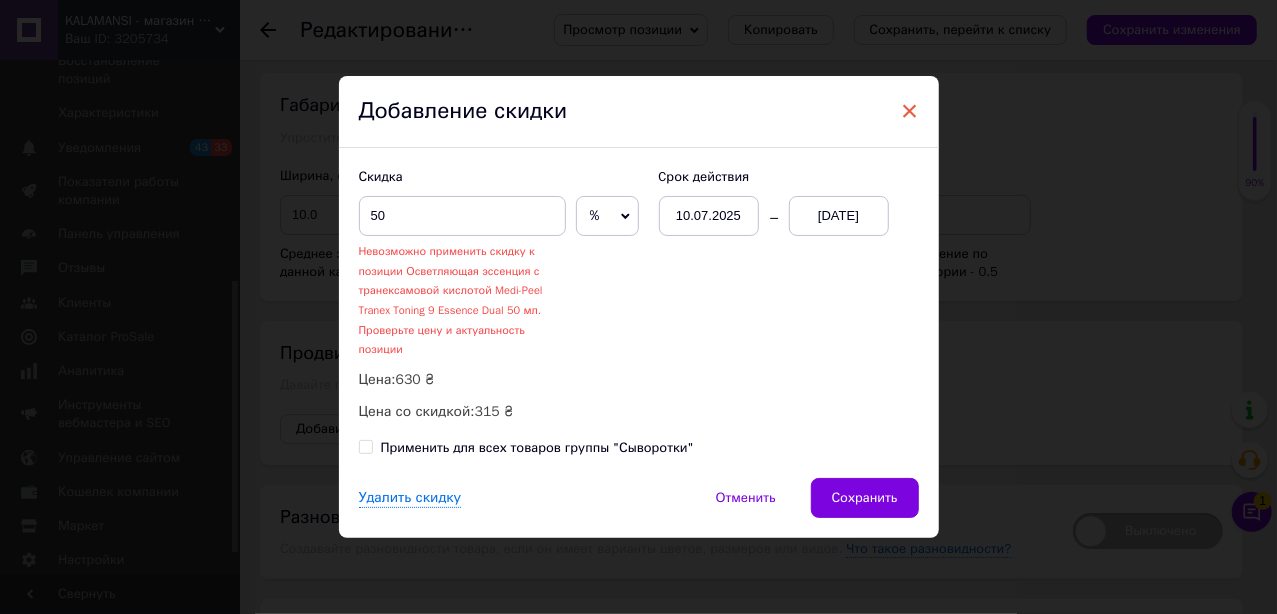 click on "×" at bounding box center [910, 111] 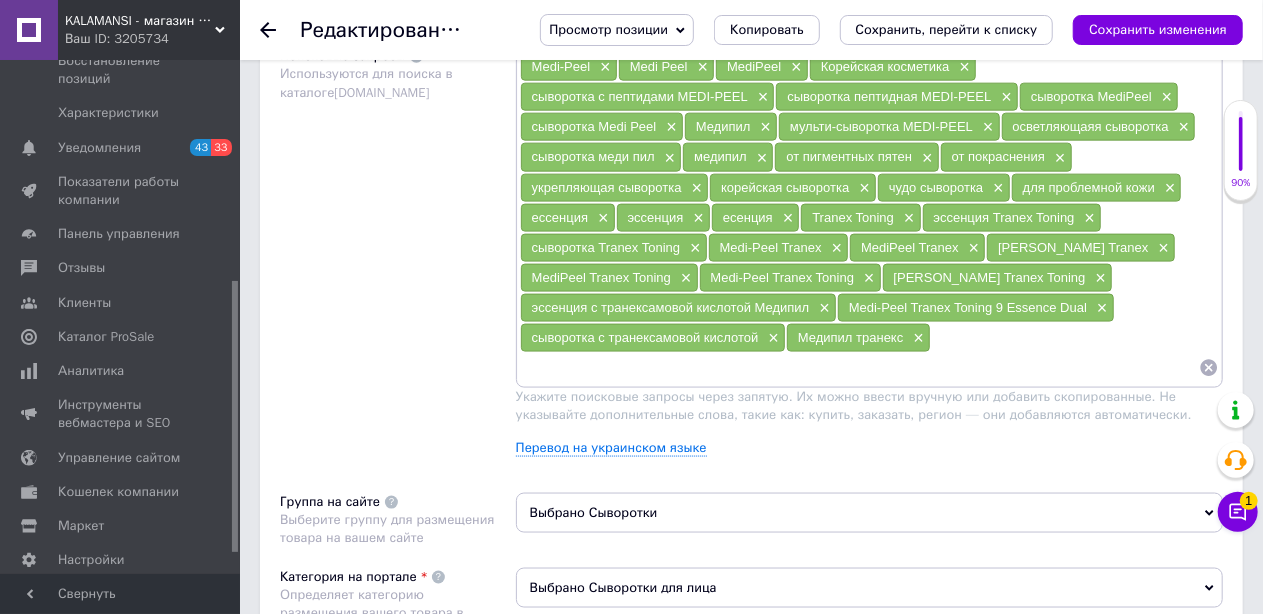 scroll, scrollTop: 600, scrollLeft: 0, axis: vertical 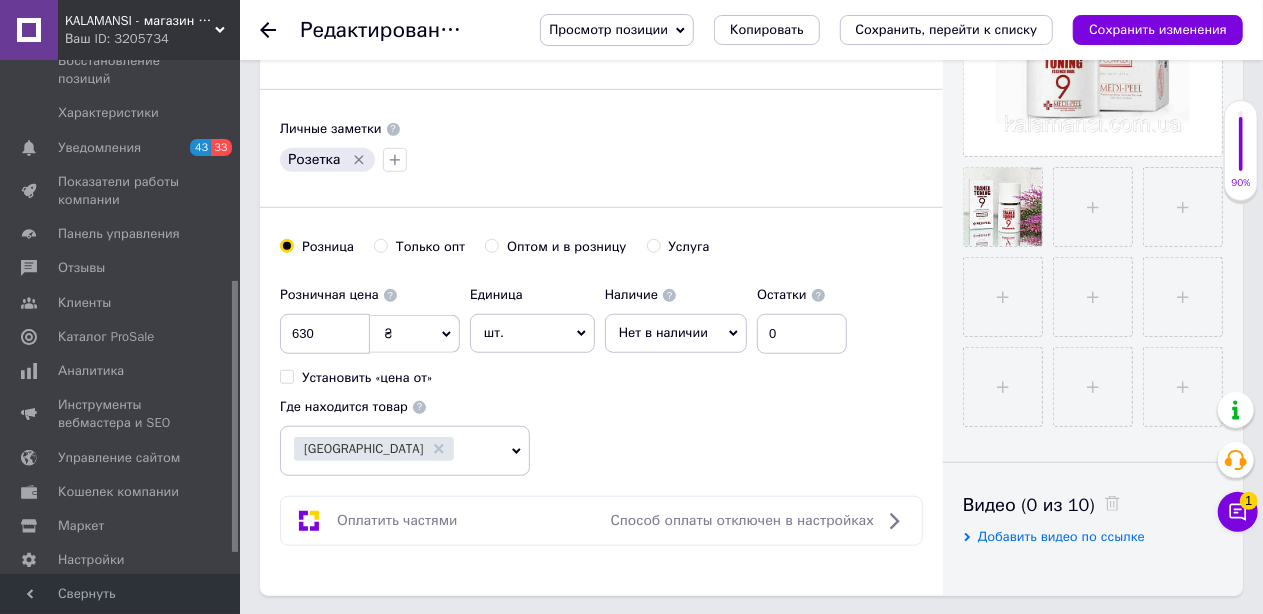 click on "Нет в наличии" at bounding box center (676, 333) 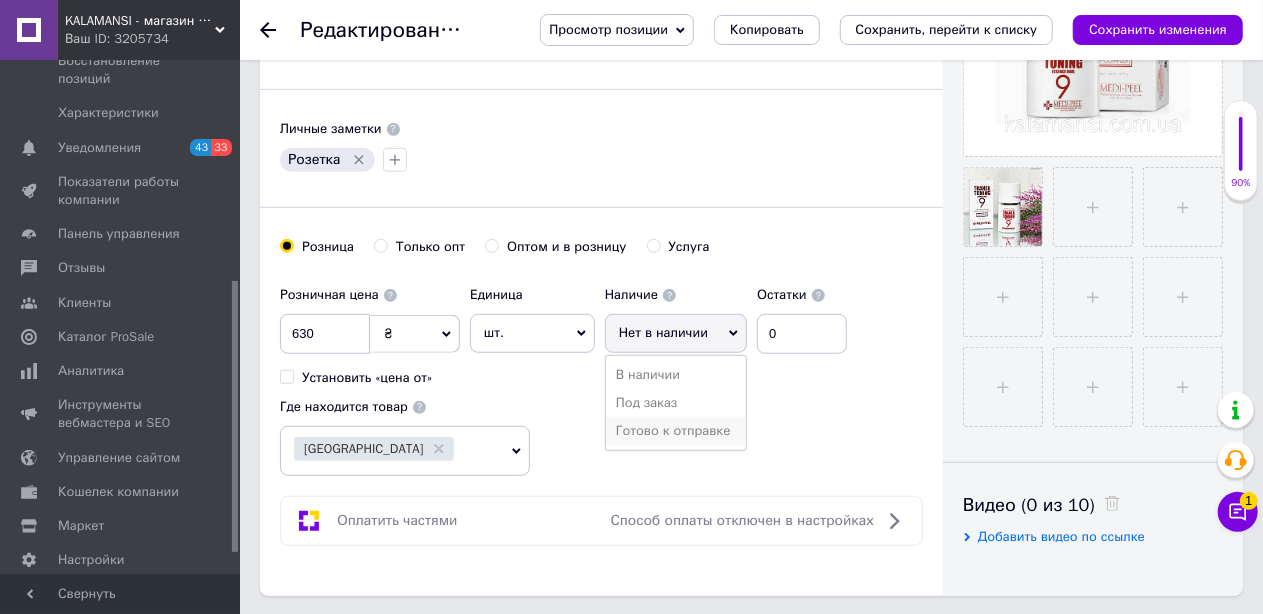 click on "Готово к отправке" at bounding box center (676, 431) 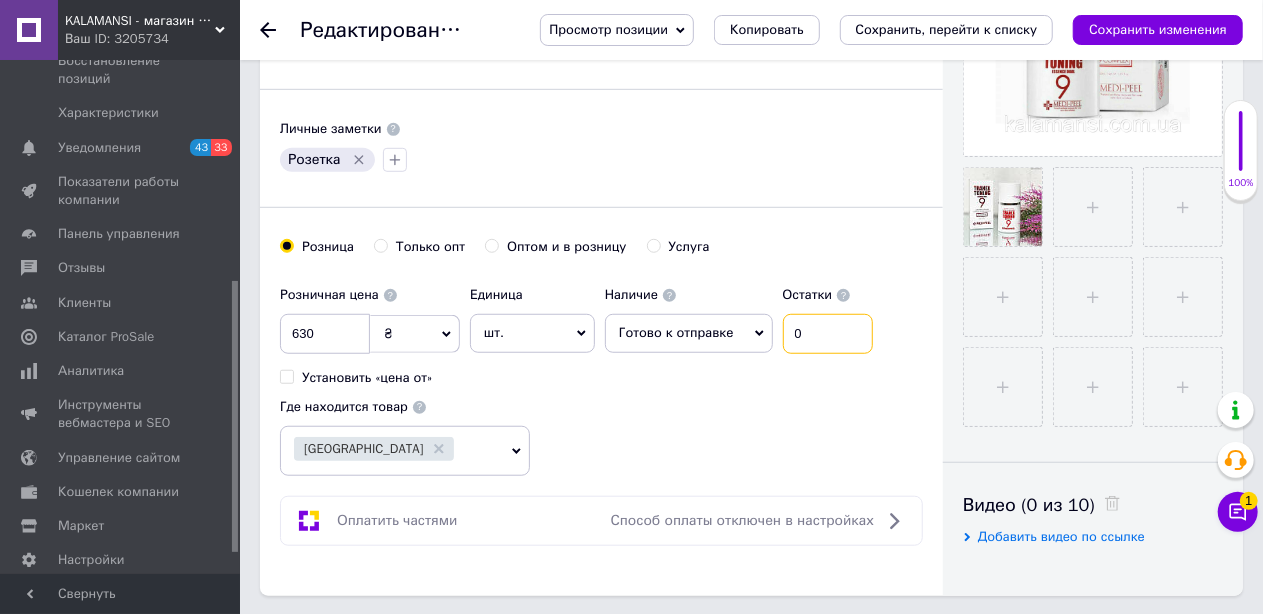 drag, startPoint x: 817, startPoint y: 326, endPoint x: 726, endPoint y: 318, distance: 91.350975 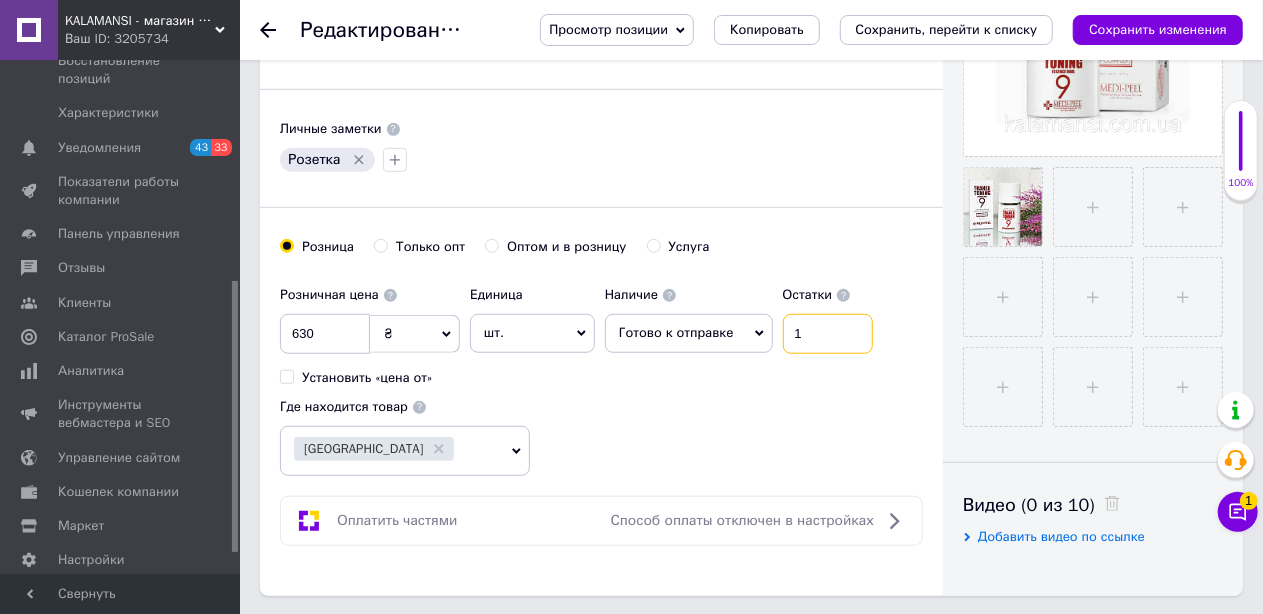 type on "1" 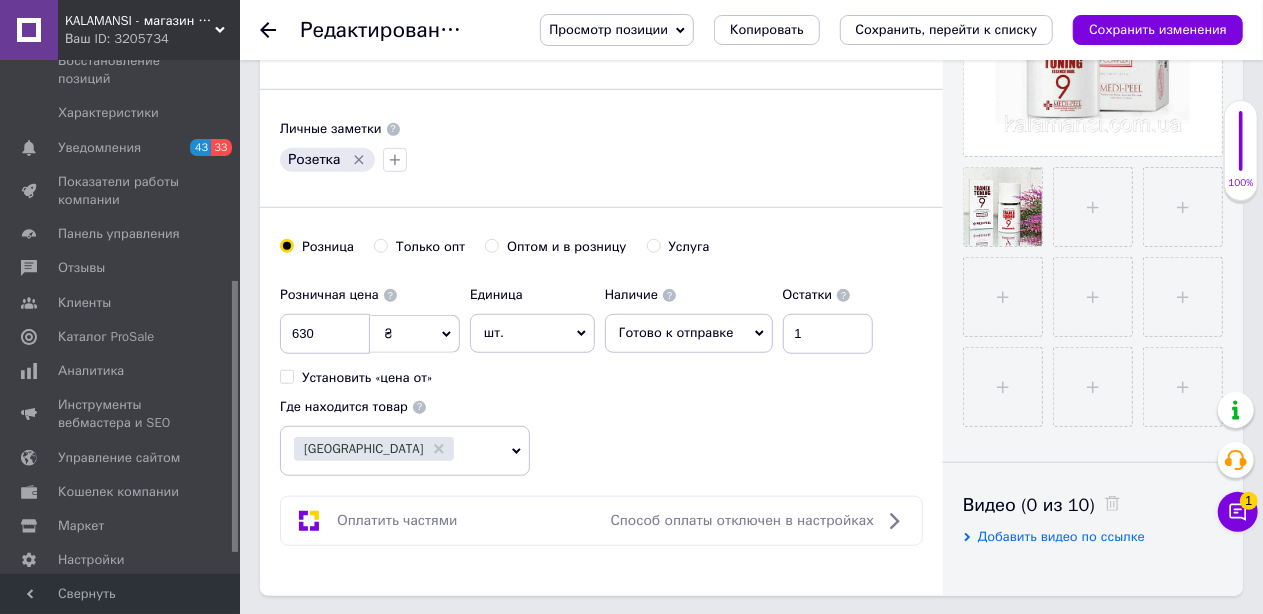 click on "Розничная цена 630 ₴ $ € CHF £ ¥ PLN ₸ MDL HUF KGS CN¥ TRY ₩ lei Установить «цена от» Единица шт. Популярное комплект упаковка кв.м пара м кг пог.м услуга т а автоцистерна ампула б баллон банка блистер бобина бочка [PERSON_NAME] бухта в ватт ведро выезд г г га гигакалория год гр/кв.м д дал два месяца день доза е еврокуб ед. к кВт канистра карат кв.дм кв.м кв.см кв.фут квартал кг кг/кв.м км колесо комплект коробка куб.дм куб.м л л лист м м мВт месяц мешок минута мл мм моток н набор неделя номер о объект п паллетоместо пара партия пач пог.м полгода посевная единица птицеместо р рейс рулон с т" at bounding box center (601, 376) 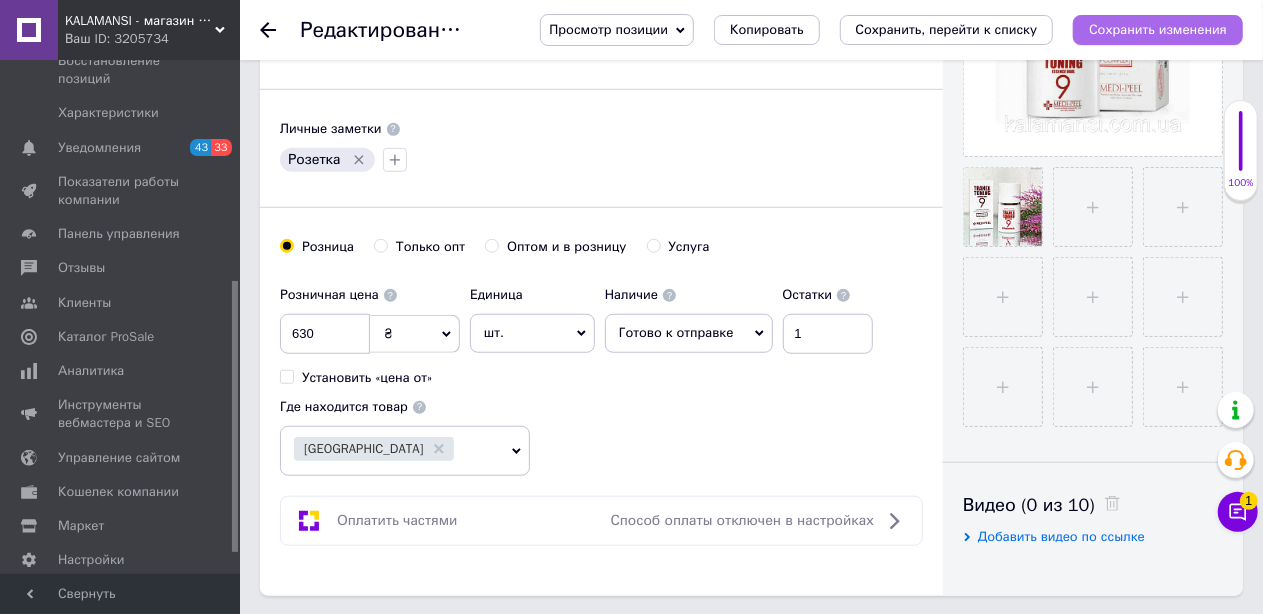 click on "Сохранить изменения" at bounding box center [1158, 30] 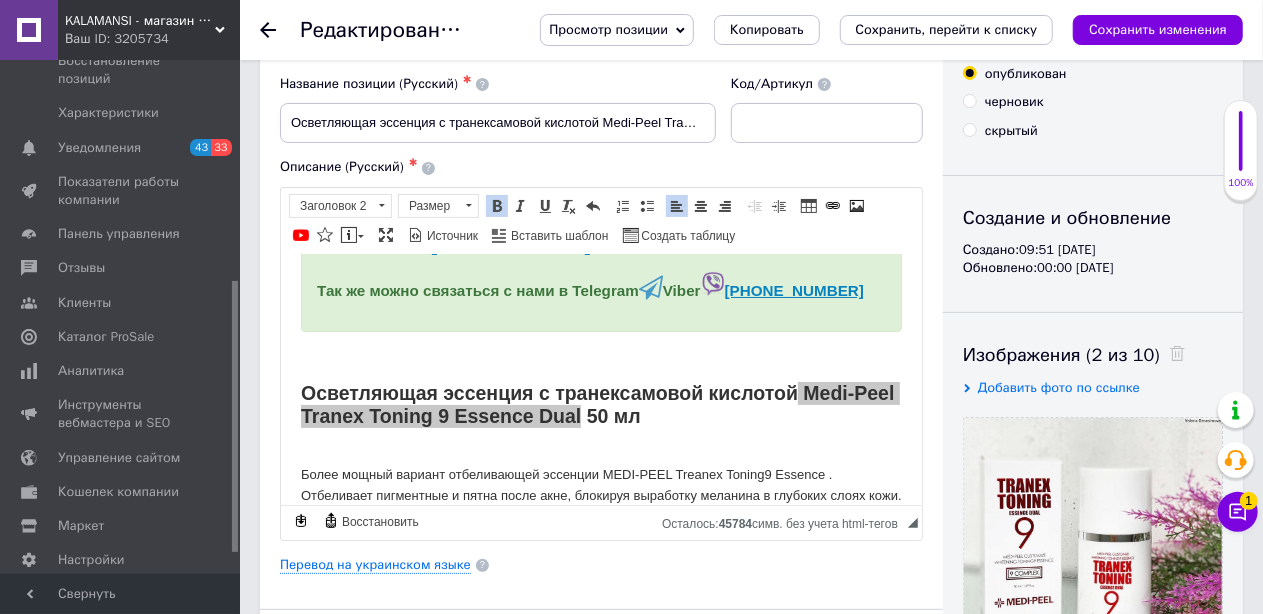 scroll, scrollTop: 104, scrollLeft: 0, axis: vertical 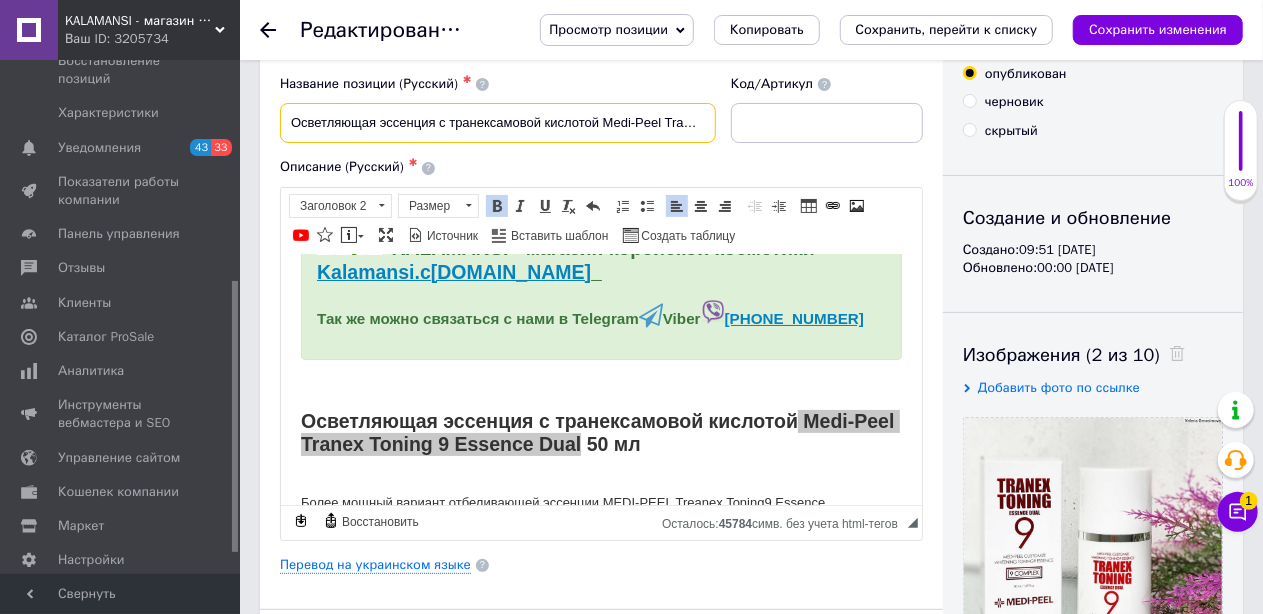 click on "Осветляющая эссенция с транексамовой кислотой Medi-Peel Tranex Toning 9 Essence Dual 50 мл" at bounding box center [498, 123] 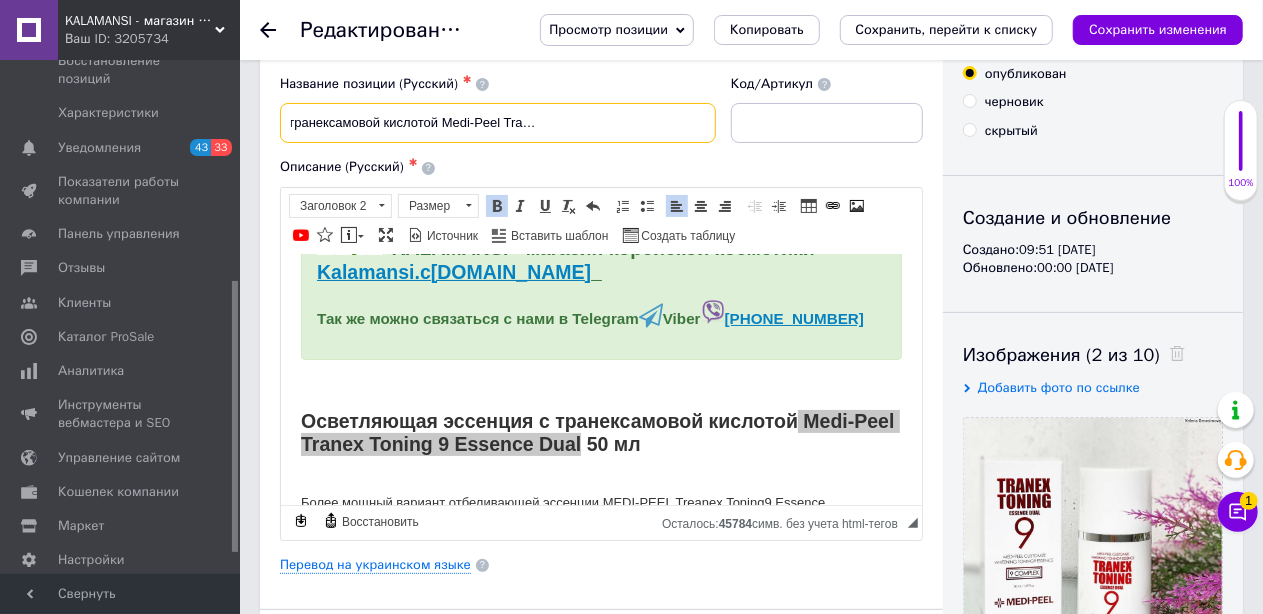 drag, startPoint x: 706, startPoint y: 118, endPoint x: 1011, endPoint y: 193, distance: 314.08597 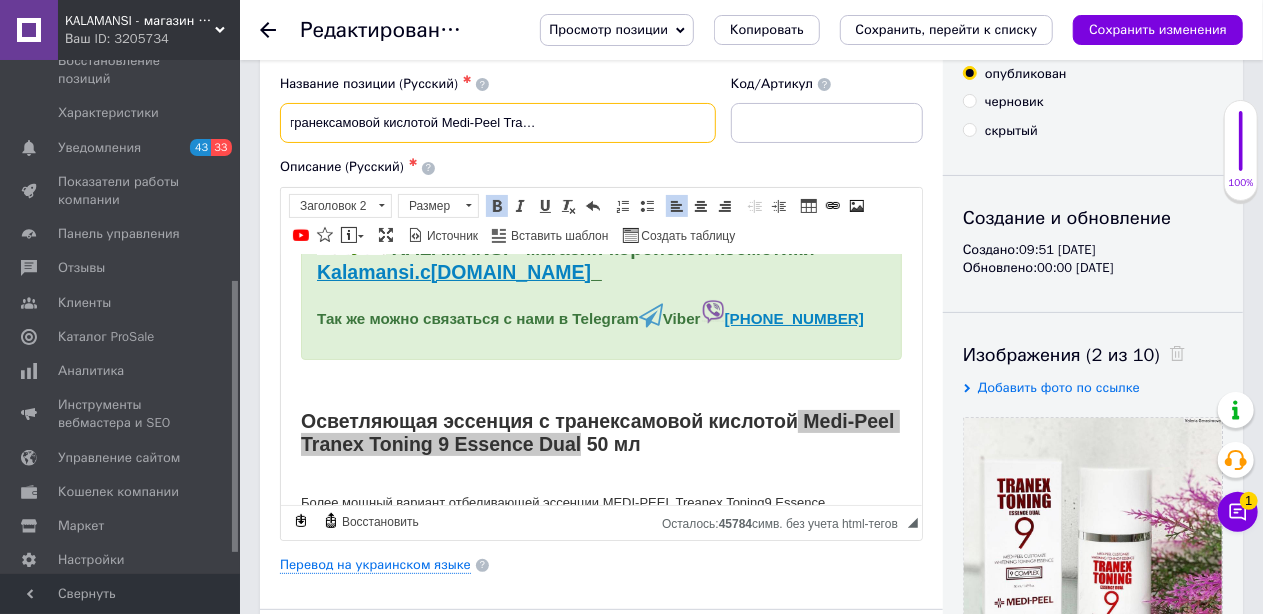 click on "Осветляющая эссенция с транексамовой кислотой Medi-Peel Tranex Toning 9 Essence Dual 50 мл" at bounding box center [498, 123] 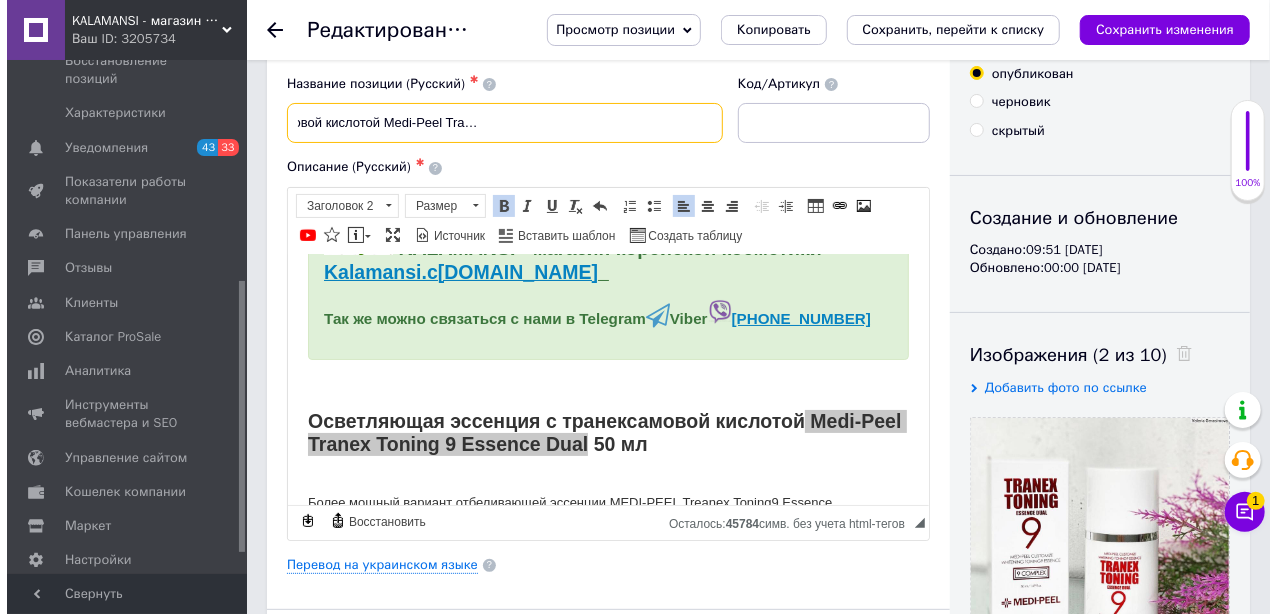 scroll, scrollTop: 0, scrollLeft: 246, axis: horizontal 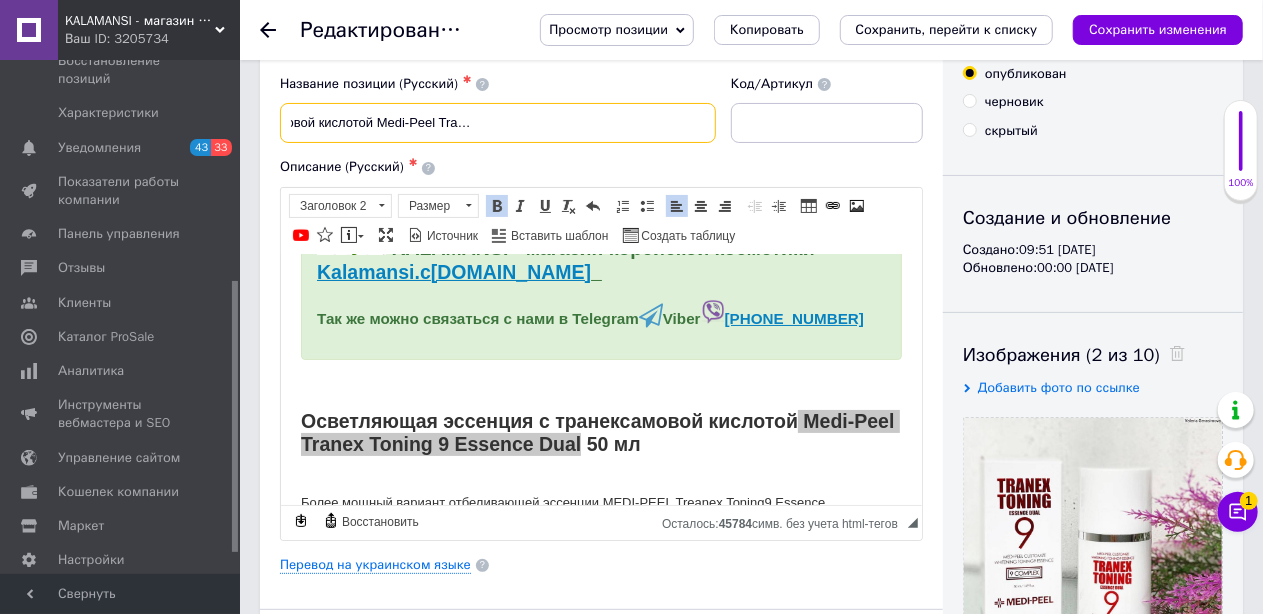 drag, startPoint x: 664, startPoint y: 124, endPoint x: 715, endPoint y: 121, distance: 51.088158 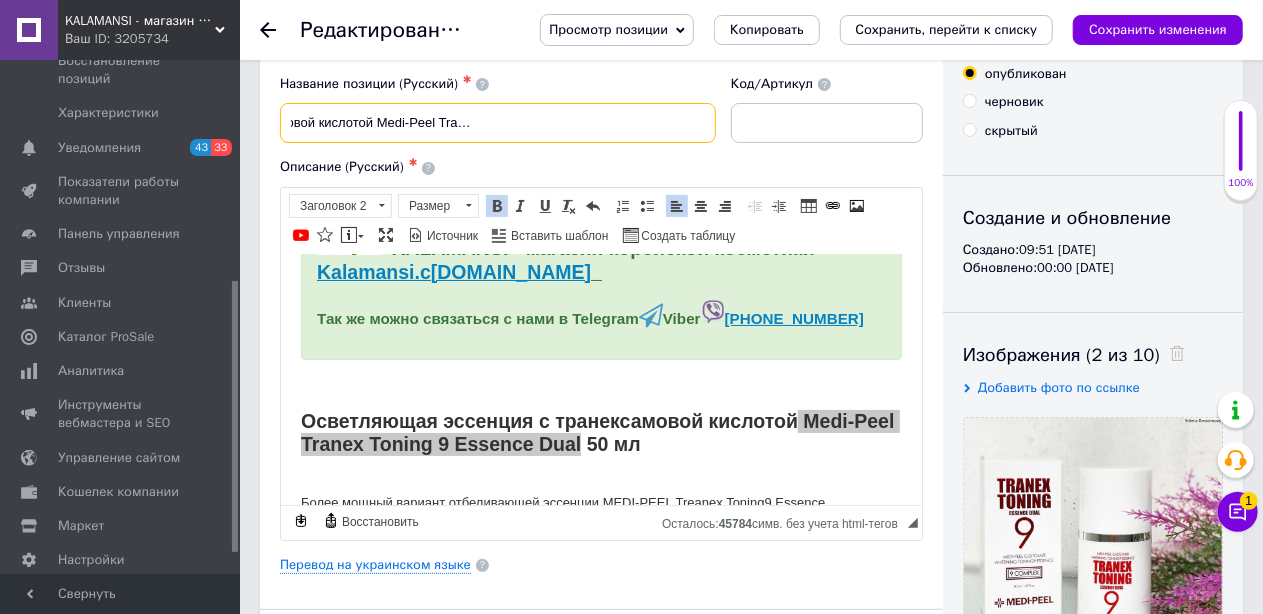 click on "Осветляющая эссенция с транексамовой кислотой Medi-Peel Tranex Toning 9 Essence Dual 50 мл([DATE])" at bounding box center [498, 123] 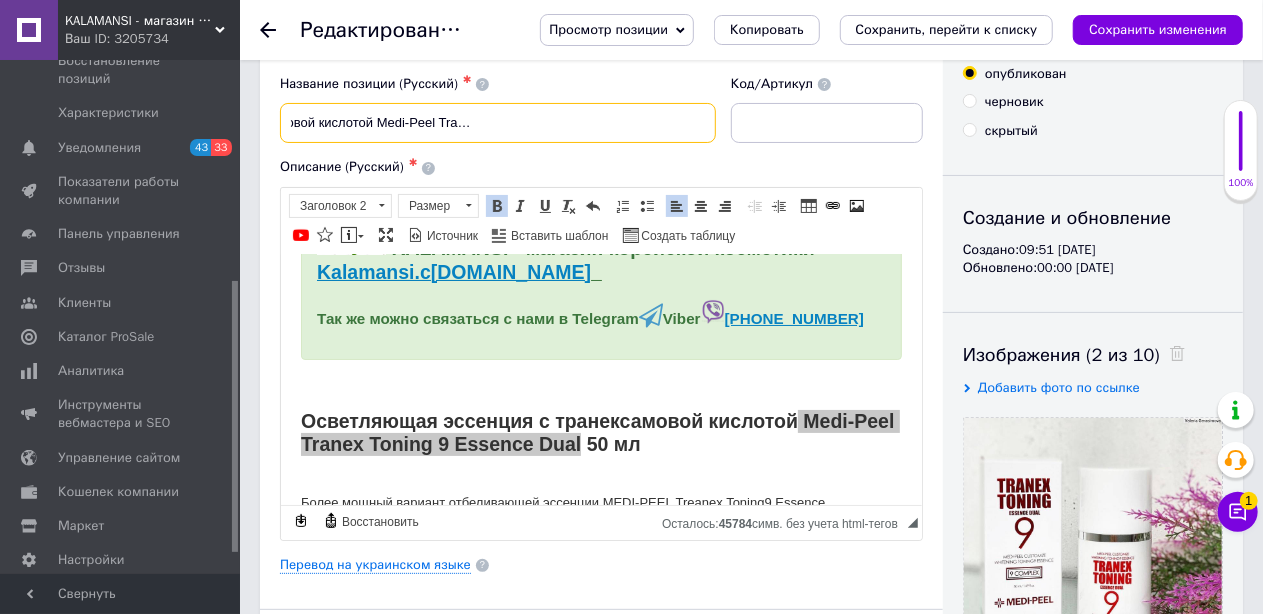 drag, startPoint x: 723, startPoint y: 127, endPoint x: 632, endPoint y: 115, distance: 91.787796 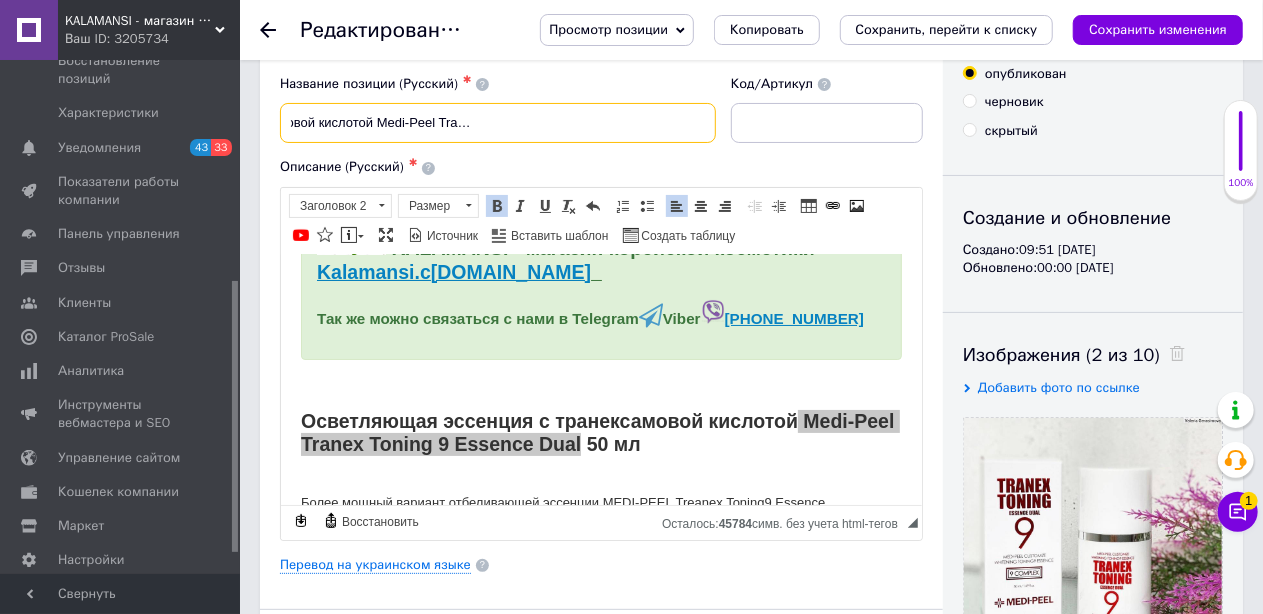 click on "Осветляющая эссенция с транексамовой кислотой Medi-Peel Tranex Toning 9 Essence Dual 50 мл([DATE])" at bounding box center [498, 123] 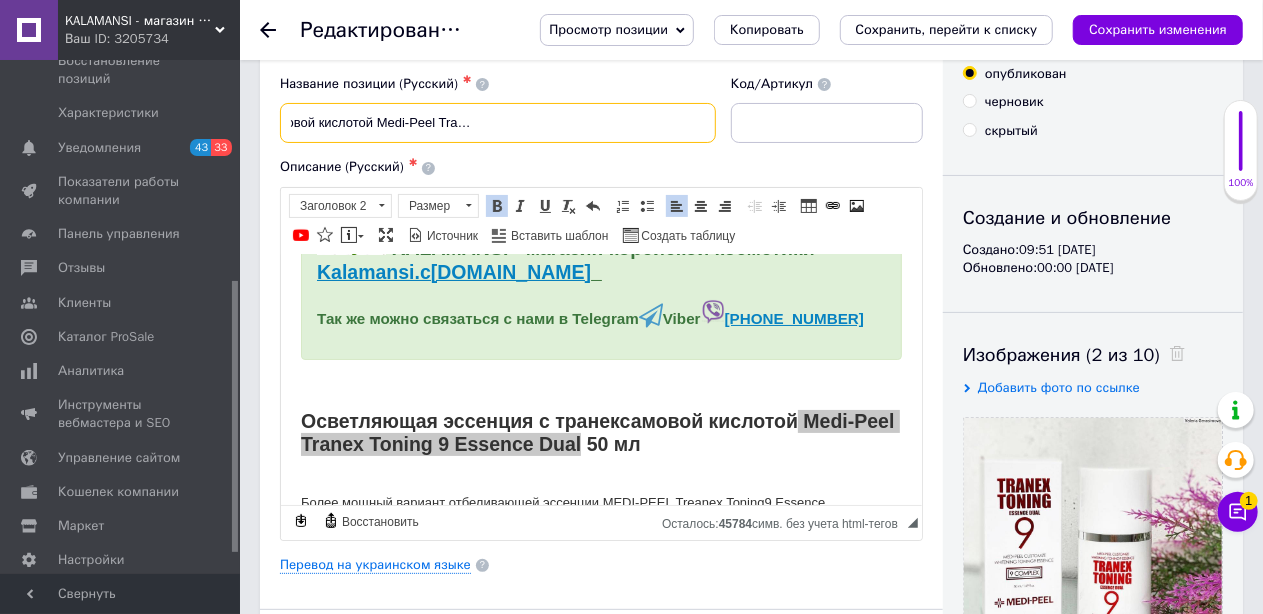 type on "Осветляющая эссенция с транексамовой кислотой Medi-Peel Tranex Toning 9 Essence Dual 50 мл([DATE])" 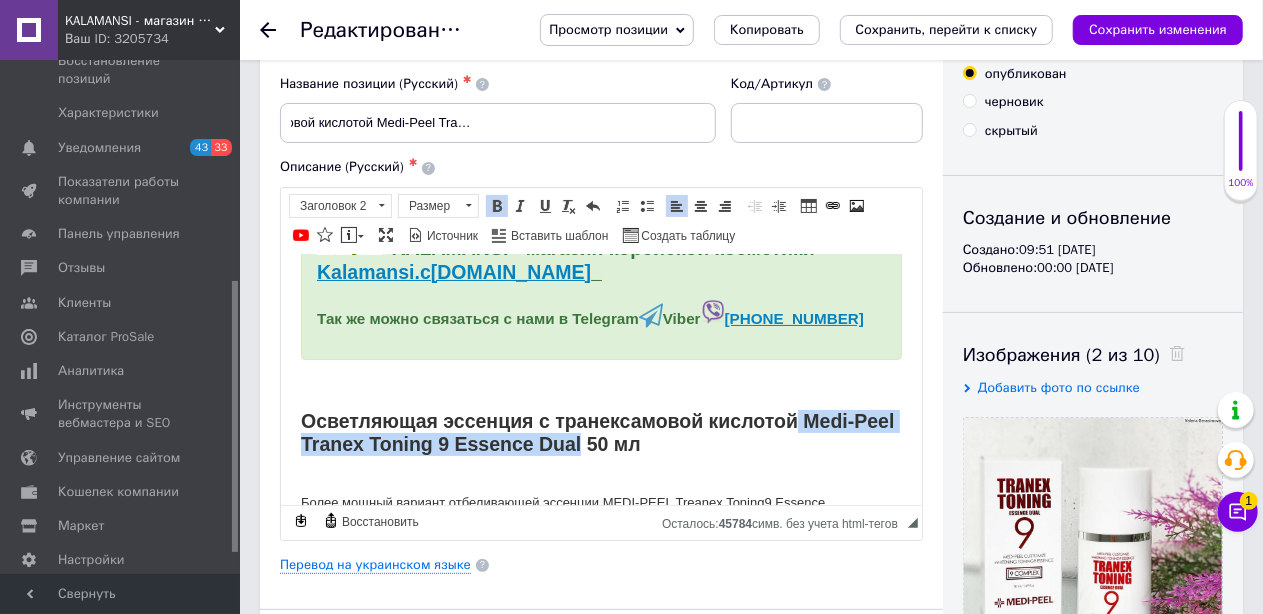 click on "Осветляющая эссенция с транексамовой кислотой Medi-Peel Tranex Toning 9 Essence Dual 50 мл" at bounding box center (600, 432) 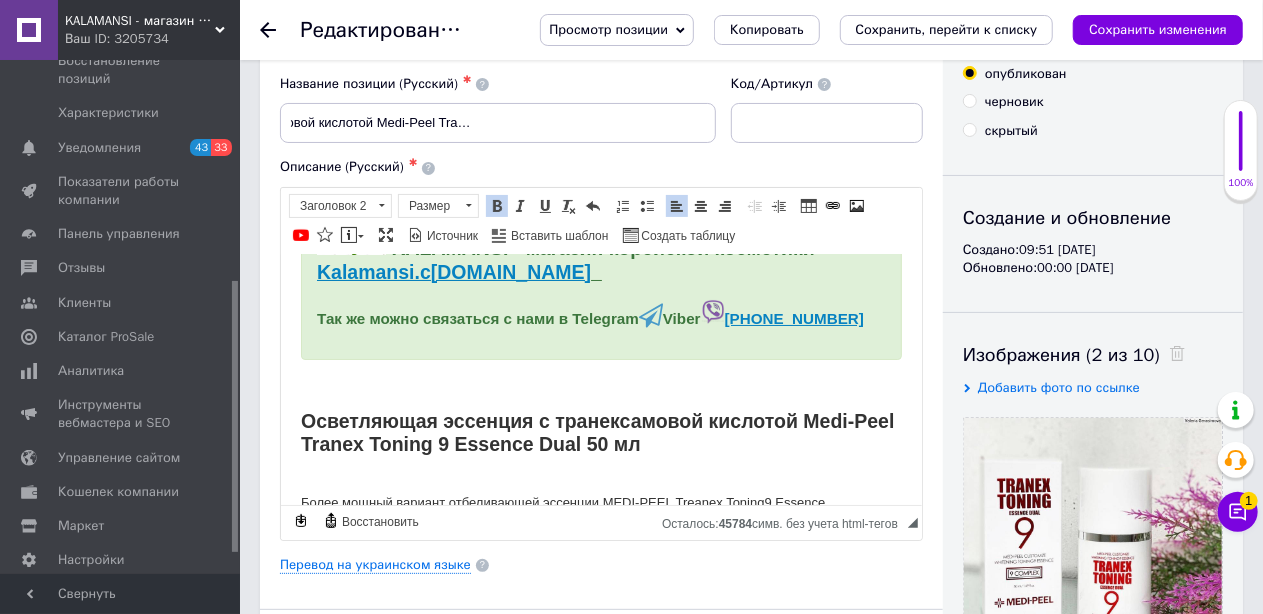 type 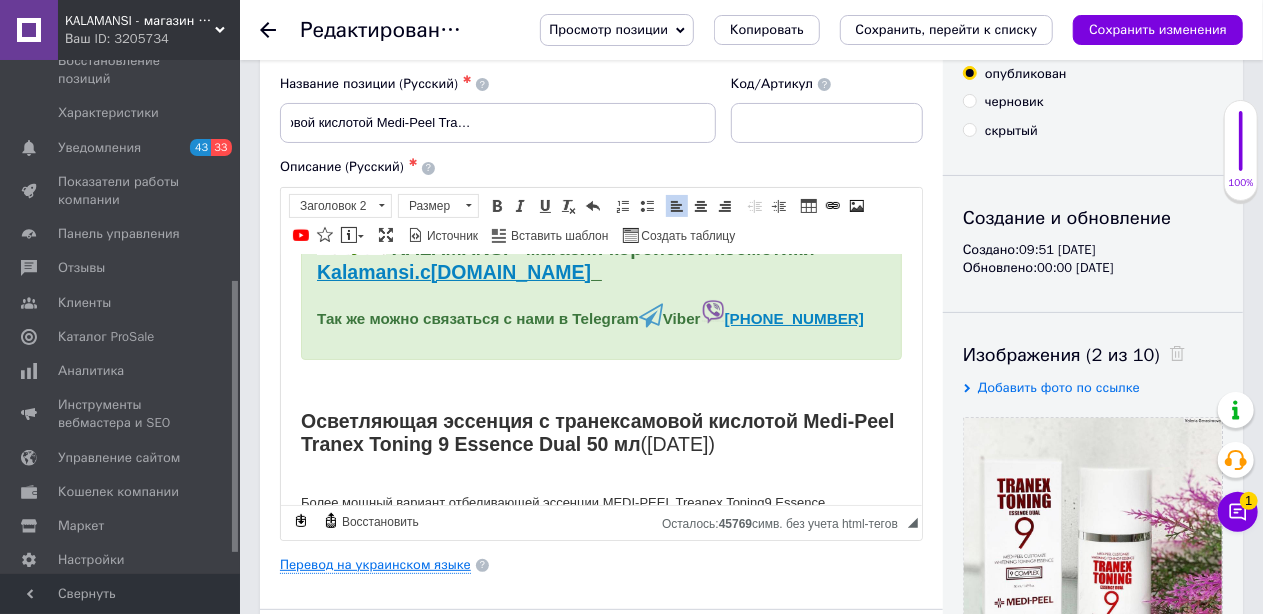 click on "Перевод на украинском языке" at bounding box center (375, 565) 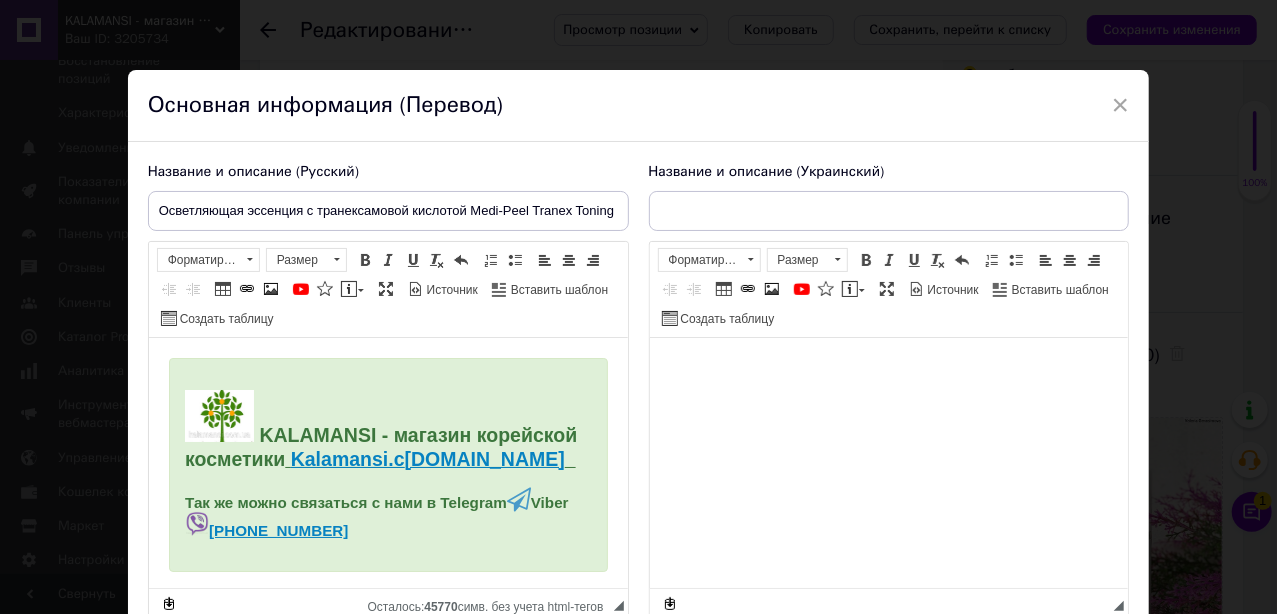 scroll, scrollTop: 0, scrollLeft: 0, axis: both 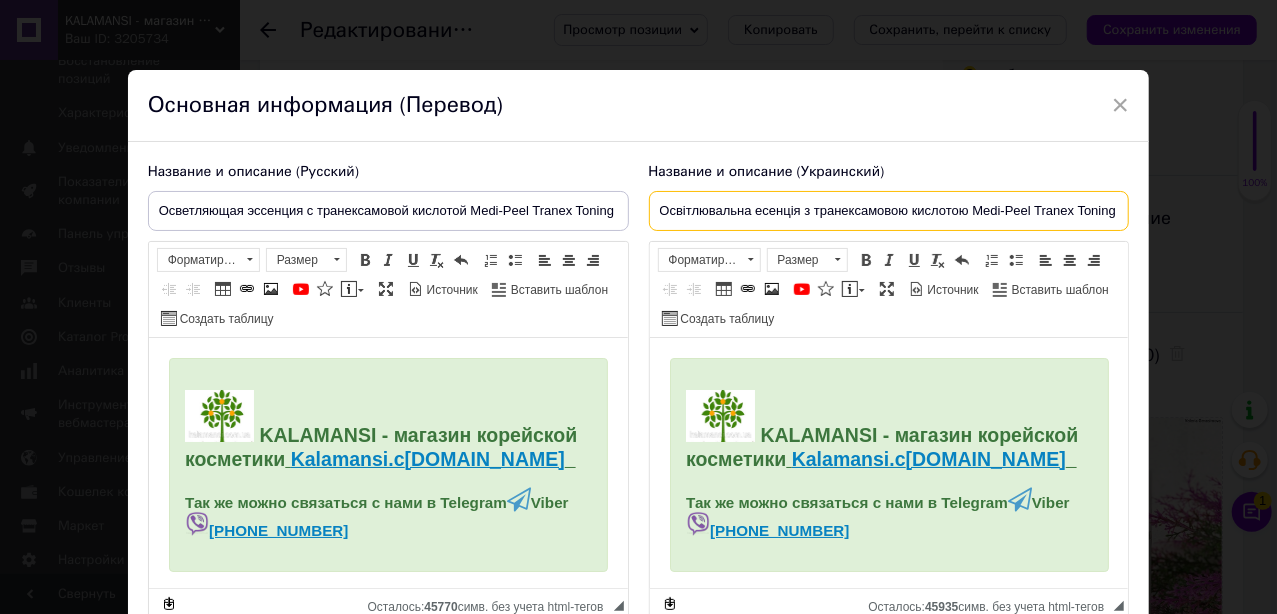 click on "Освітлювальна есенція з транексамовою кислотою Medi-Peel Tranex Toning 9 Essence Dual 50 мл" at bounding box center (889, 211) 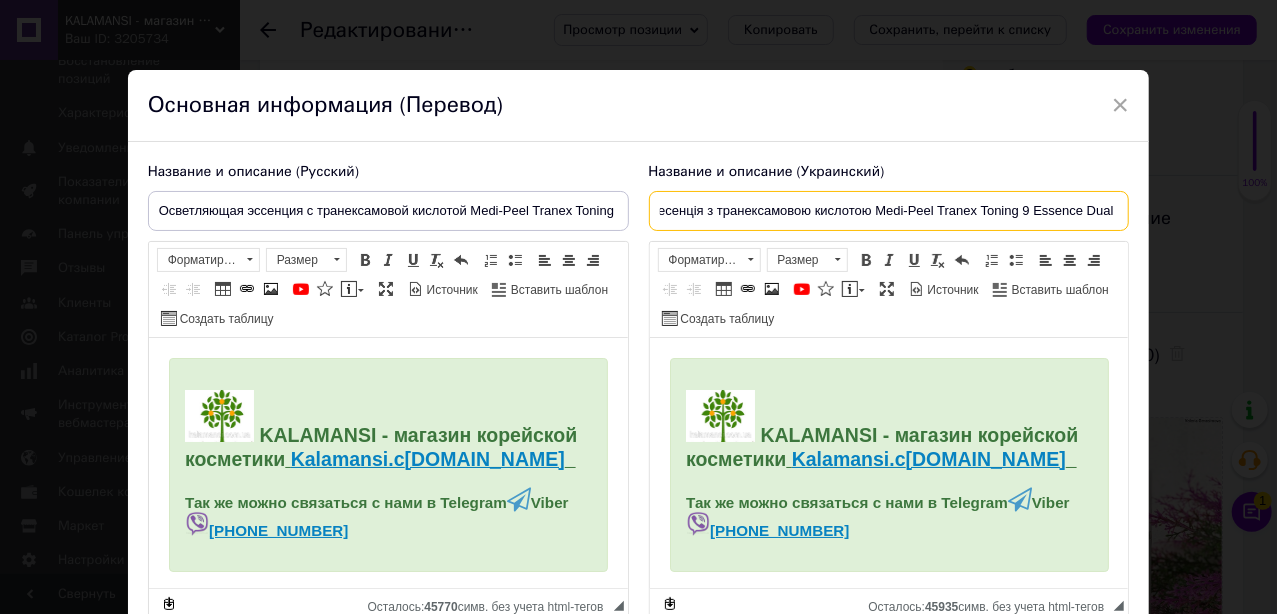scroll, scrollTop: 0, scrollLeft: 137, axis: horizontal 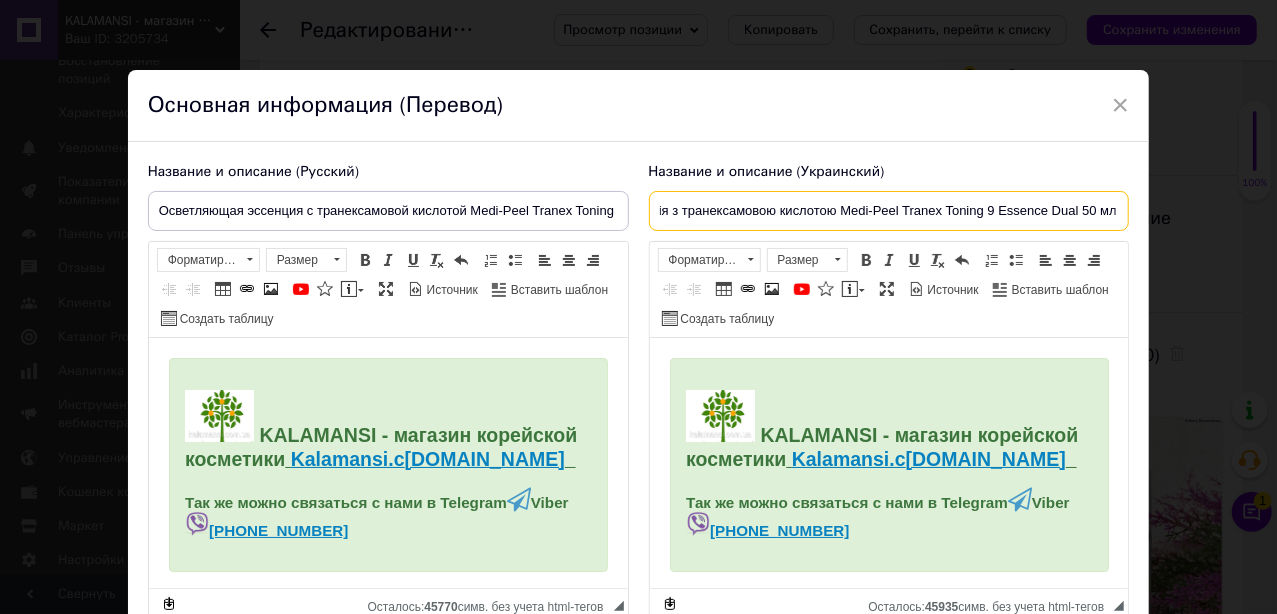 paste on "([DATE])" 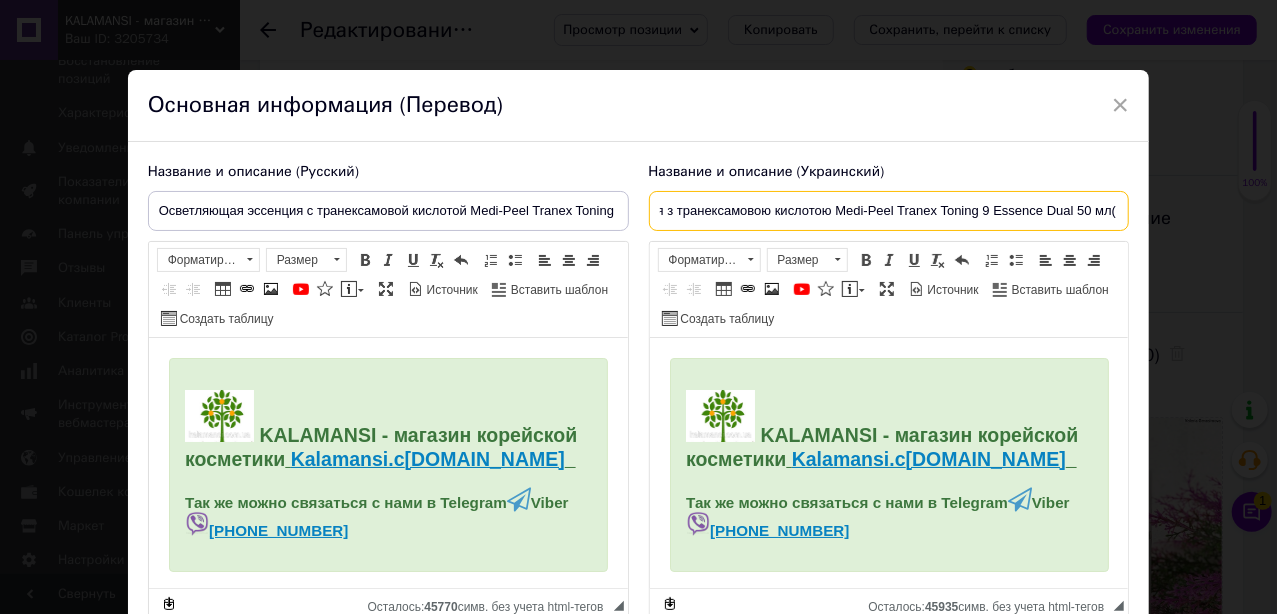 scroll, scrollTop: 0, scrollLeft: 222, axis: horizontal 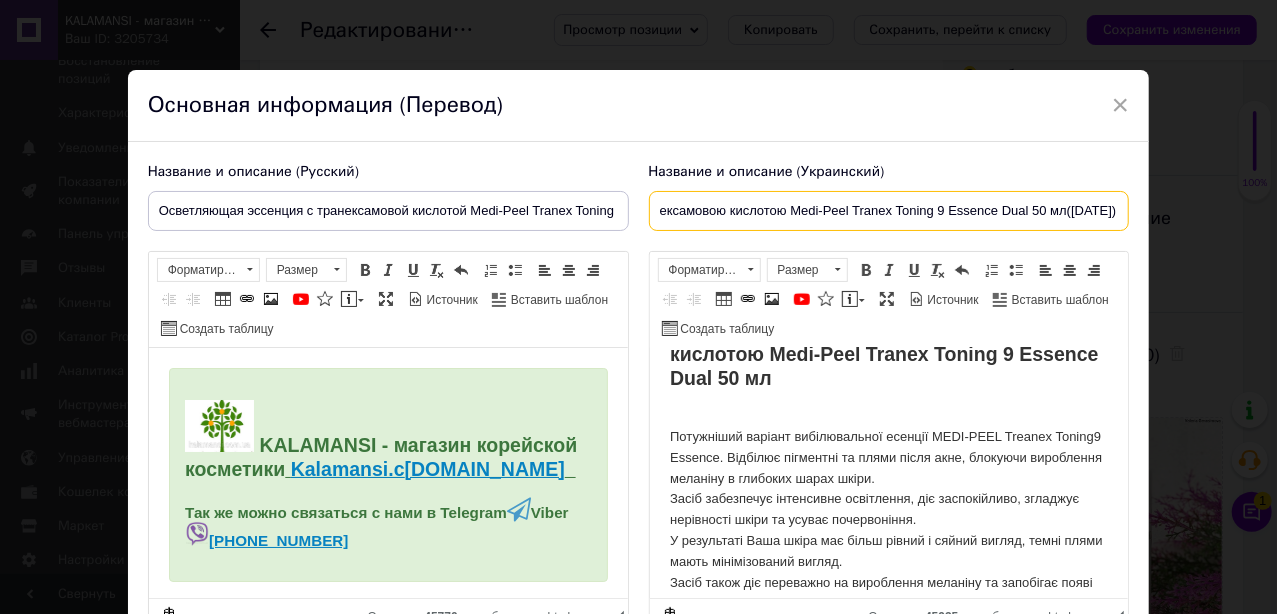 type on "Освітлювальна есенція з транексамовою кислотою Medi-Peel Tranex Toning 9 Essence Dual 50 мл([DATE])" 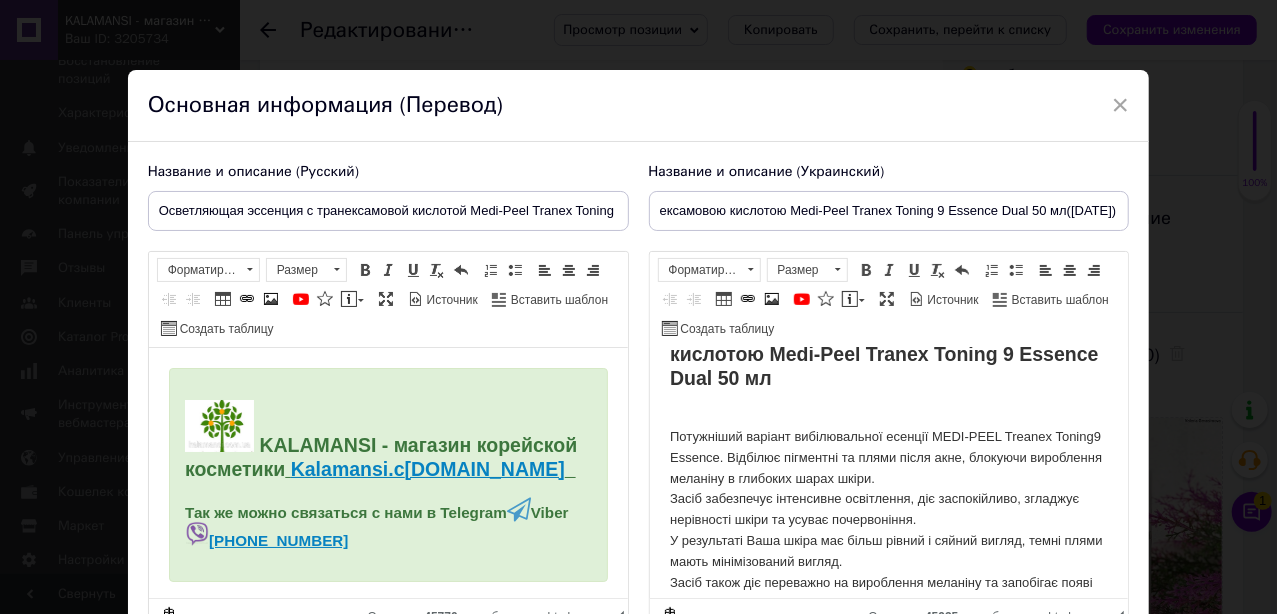 click on "Освітлювальна есенція з транексамовою кислотою Medi-Peel Tranex Toning 9 Essence Dual 50 мл" at bounding box center [888, 355] 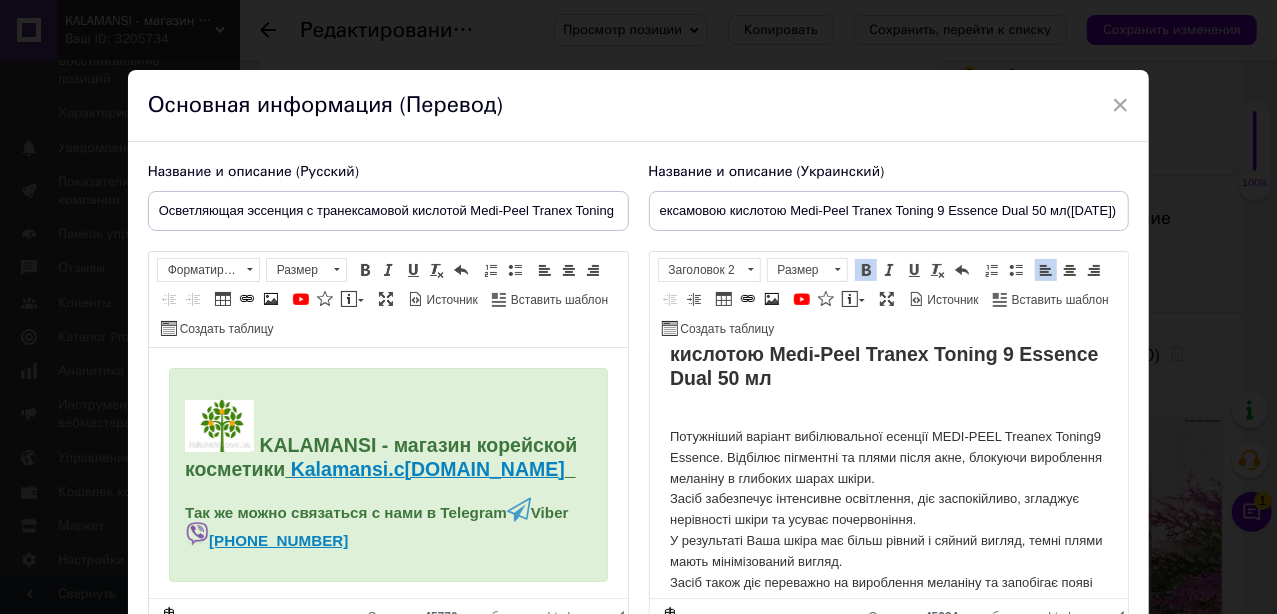 type 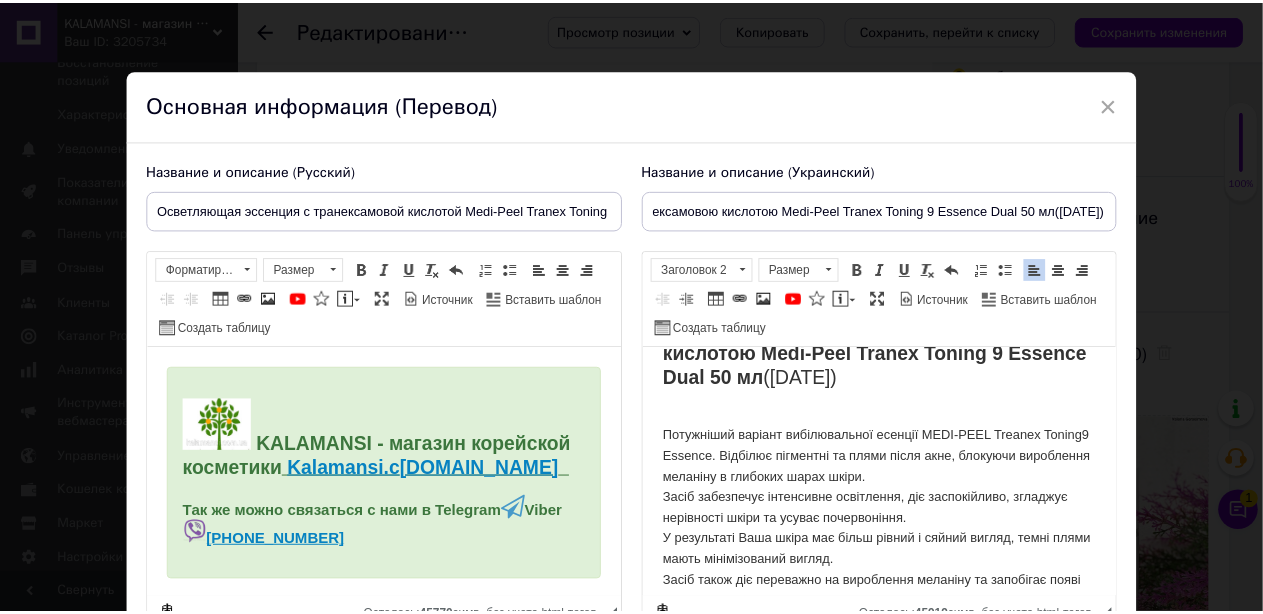 scroll, scrollTop: 181, scrollLeft: 0, axis: vertical 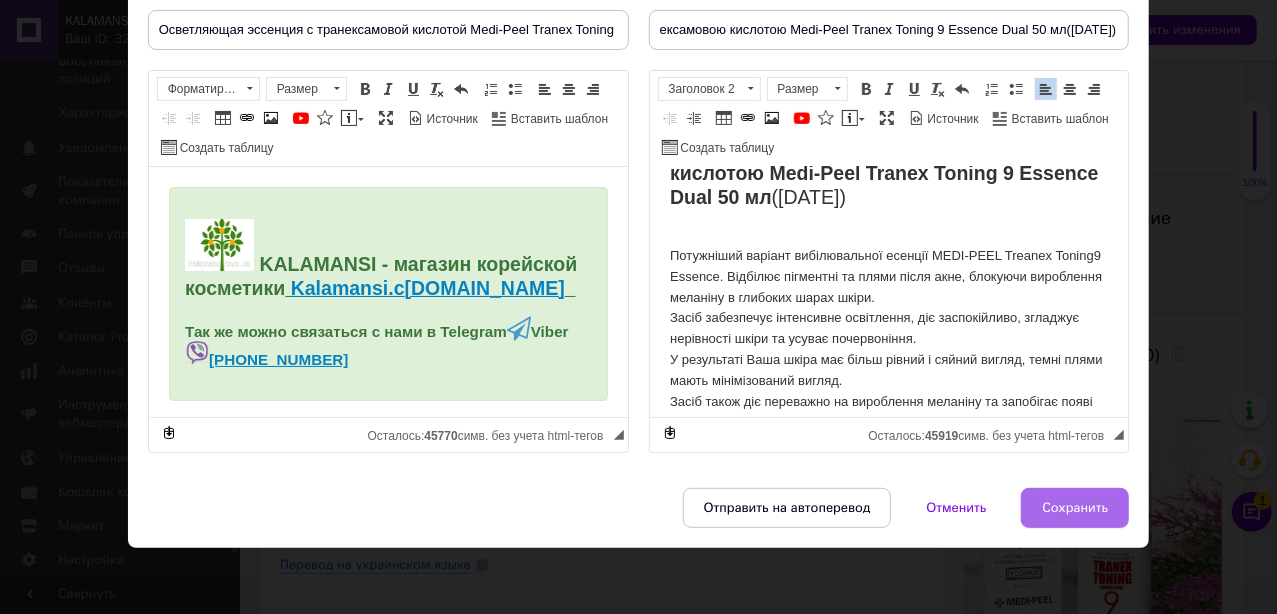 click on "Сохранить" at bounding box center (1075, 508) 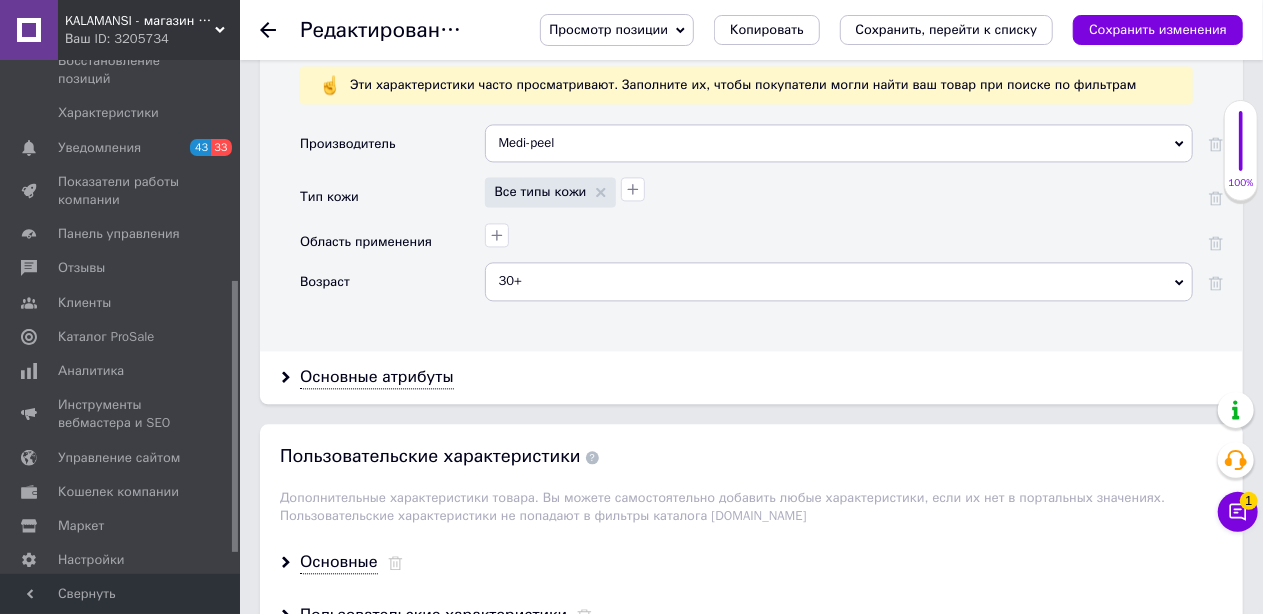 scroll, scrollTop: 2576, scrollLeft: 0, axis: vertical 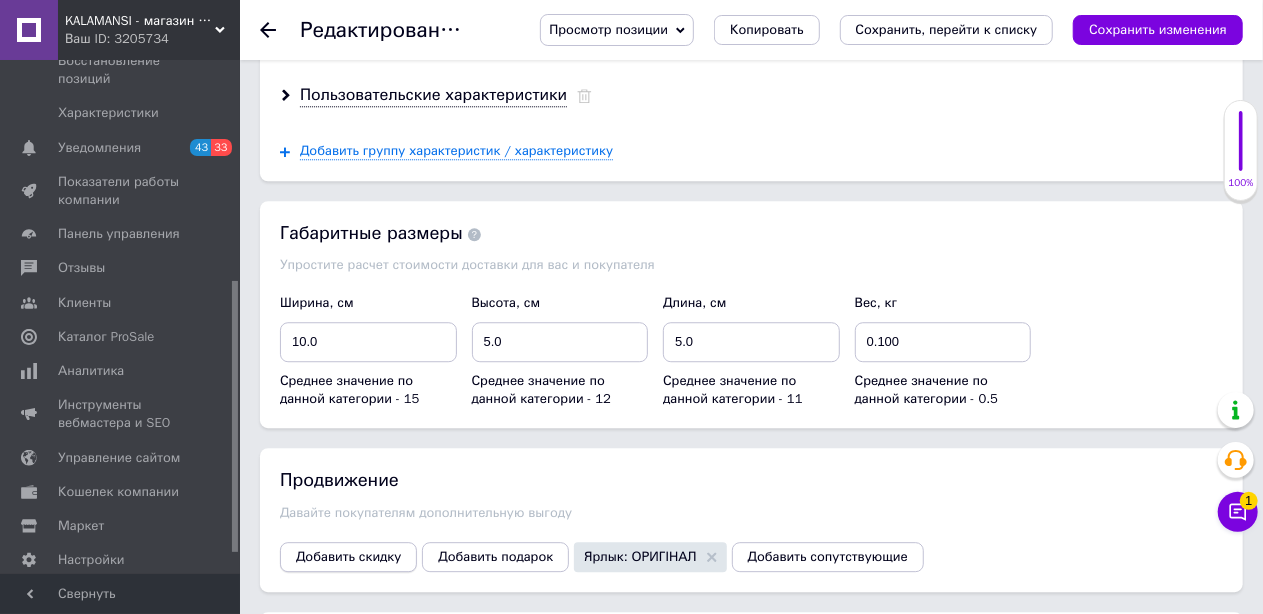 click on "Добавить скидку" at bounding box center (348, 557) 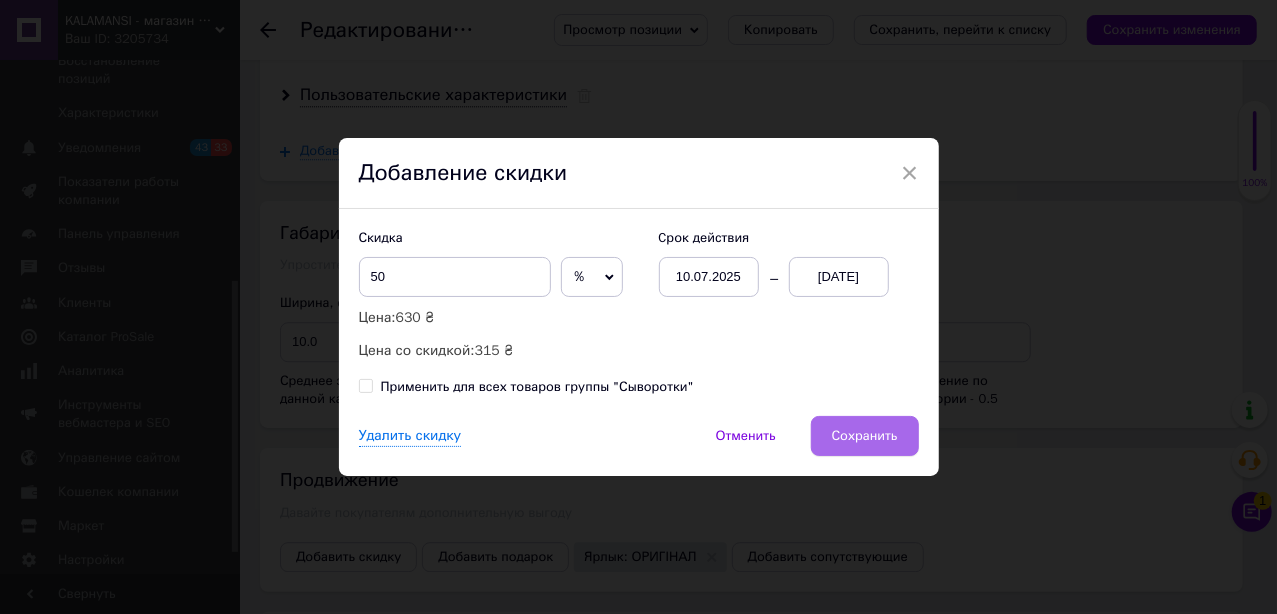 click on "Сохранить" at bounding box center [865, 436] 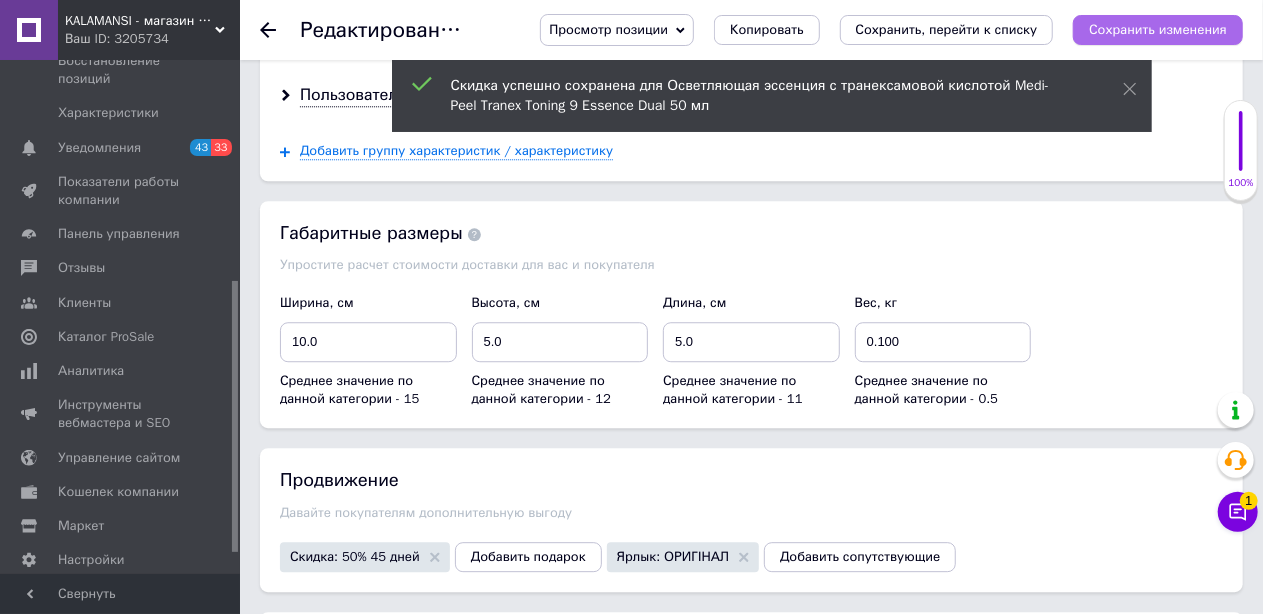 click on "Сохранить изменения" at bounding box center [1158, 29] 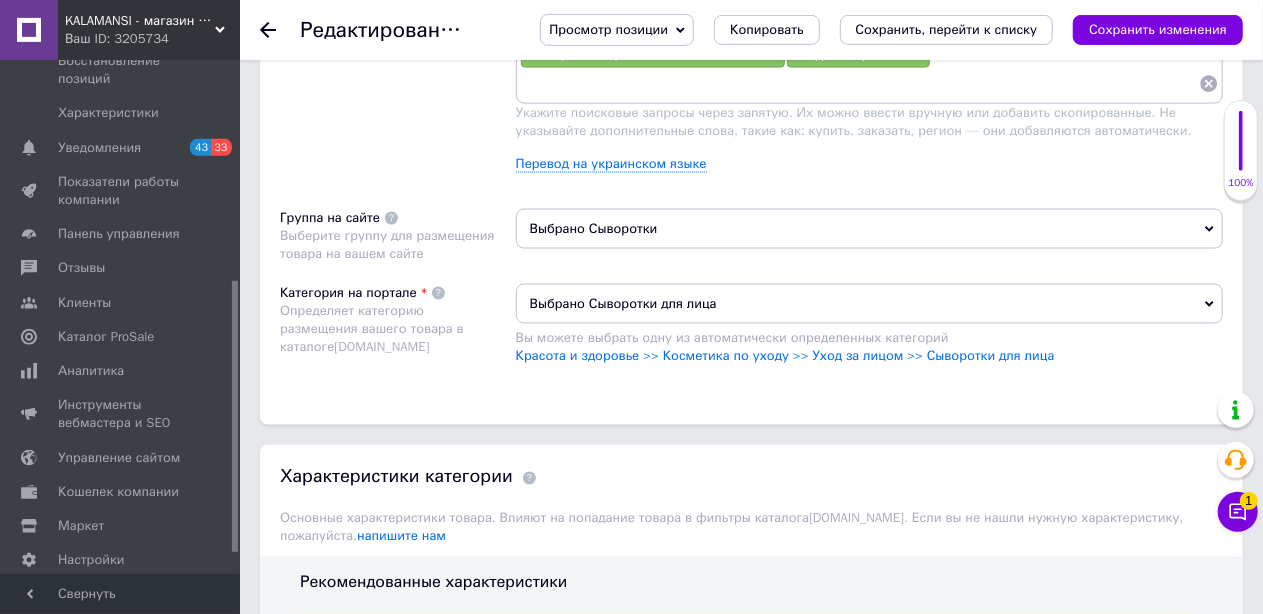 scroll, scrollTop: 1432, scrollLeft: 0, axis: vertical 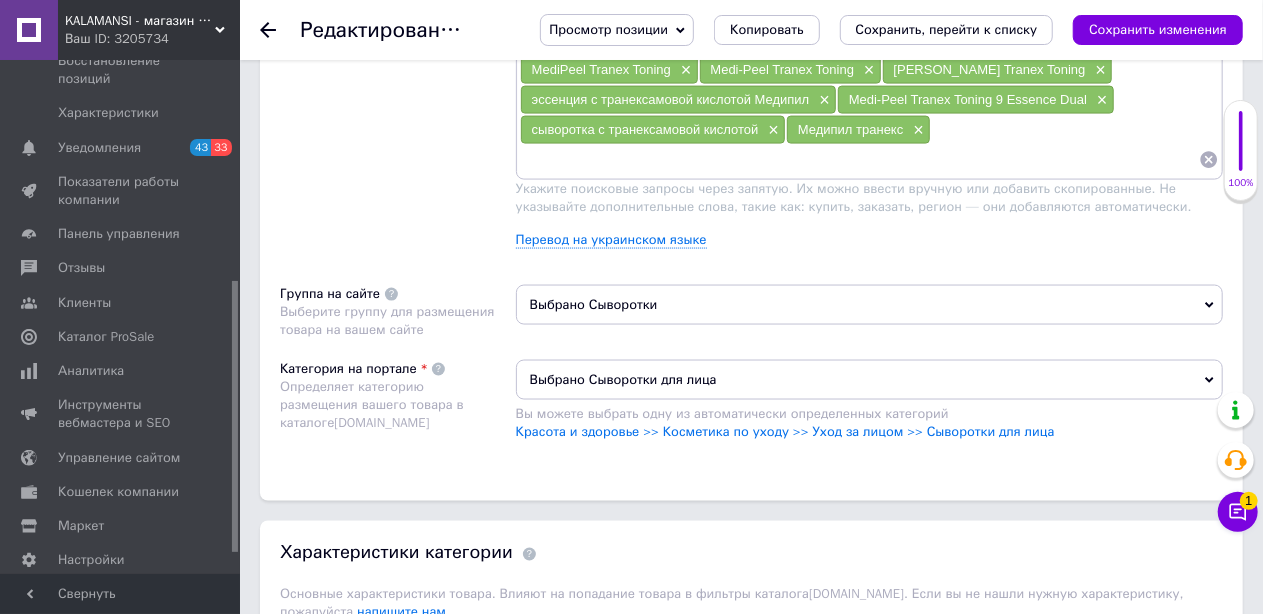 click on "Выбрано Сыворотки" at bounding box center (869, 305) 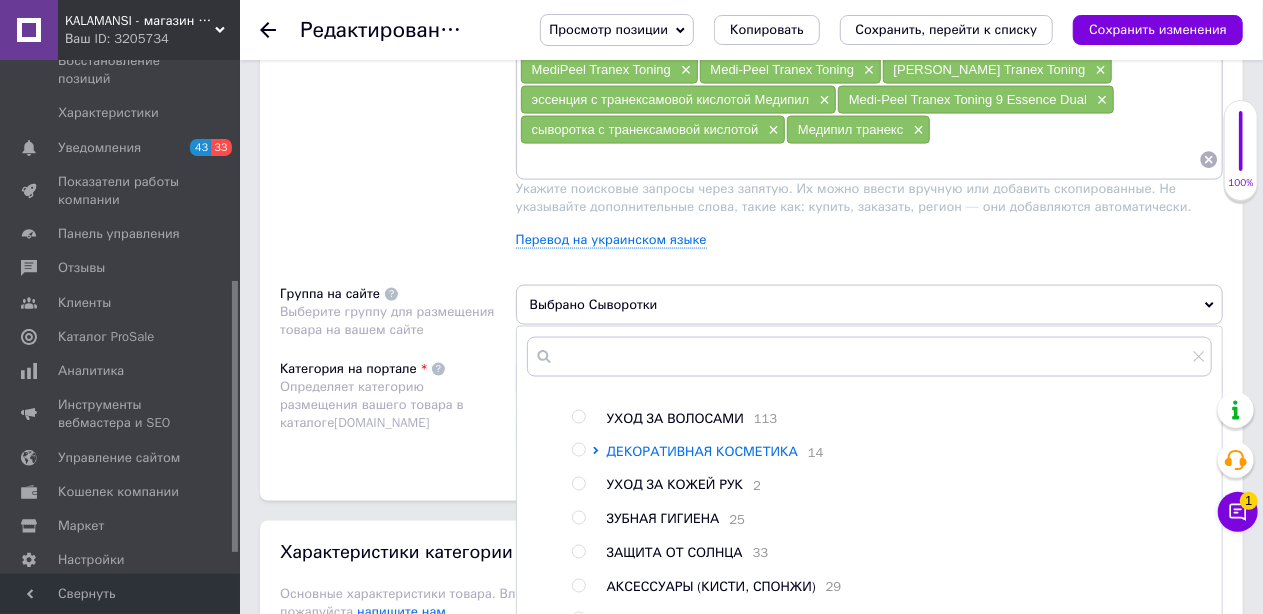 scroll, scrollTop: 105, scrollLeft: 0, axis: vertical 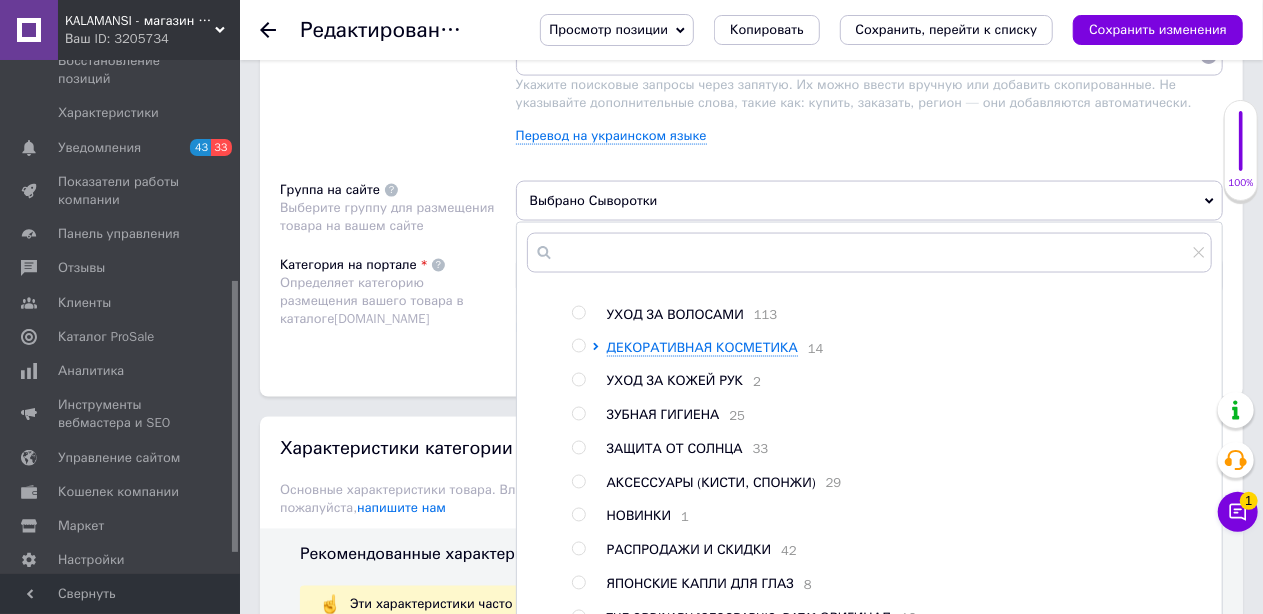 click at bounding box center [578, 549] 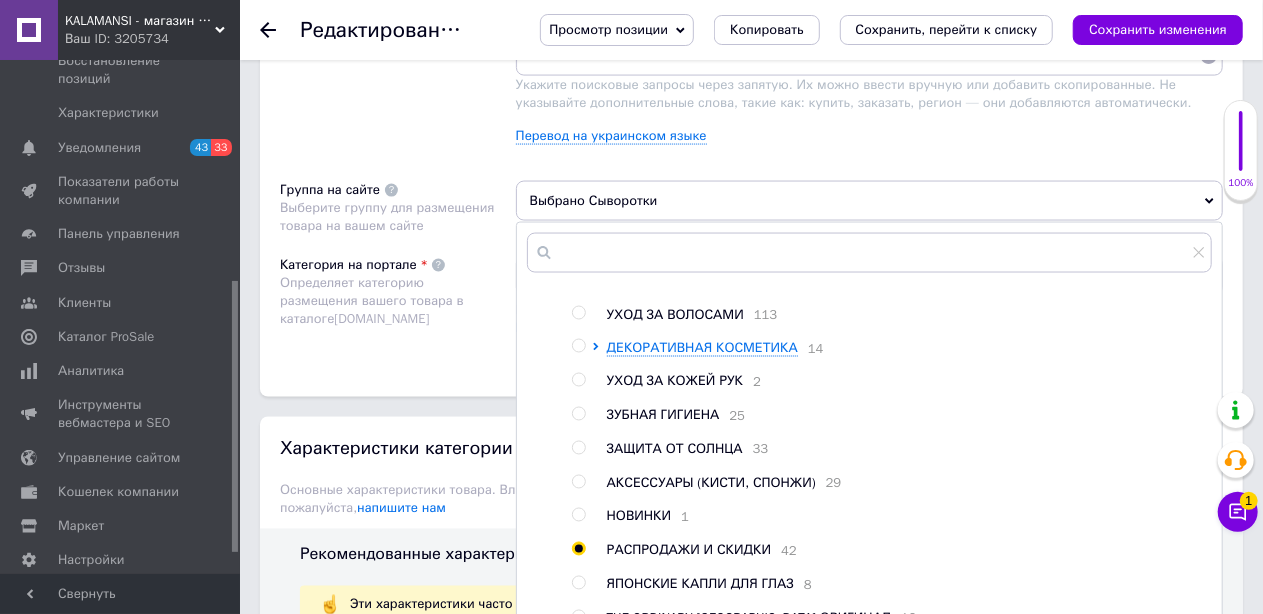 radio on "true" 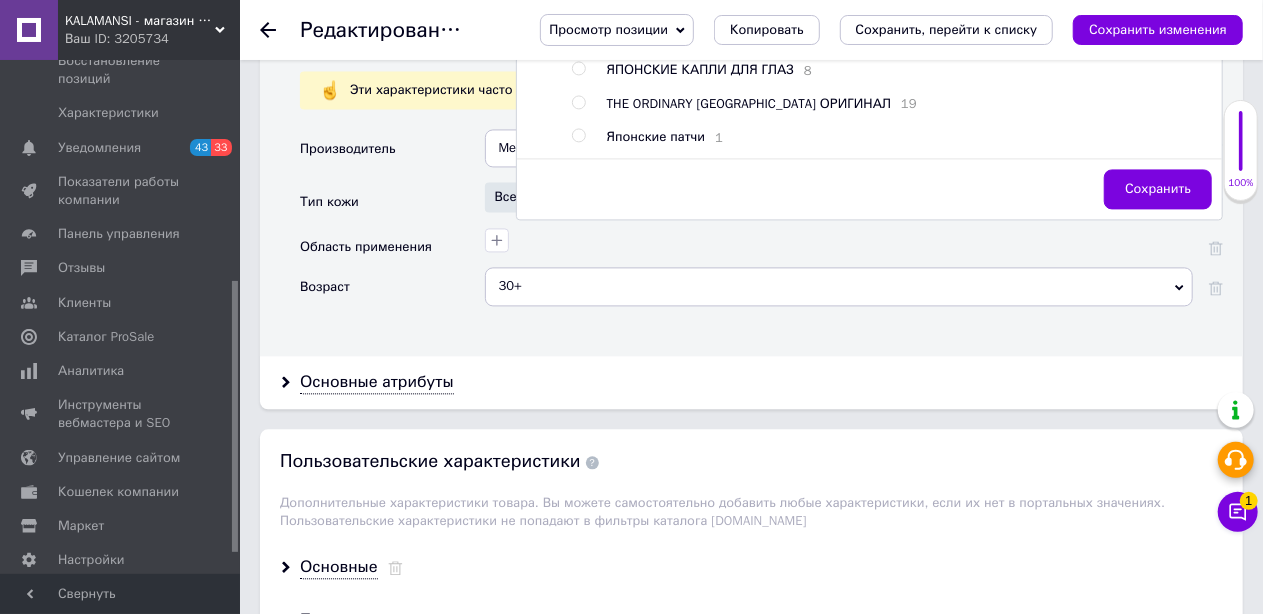 scroll, scrollTop: 2056, scrollLeft: 0, axis: vertical 